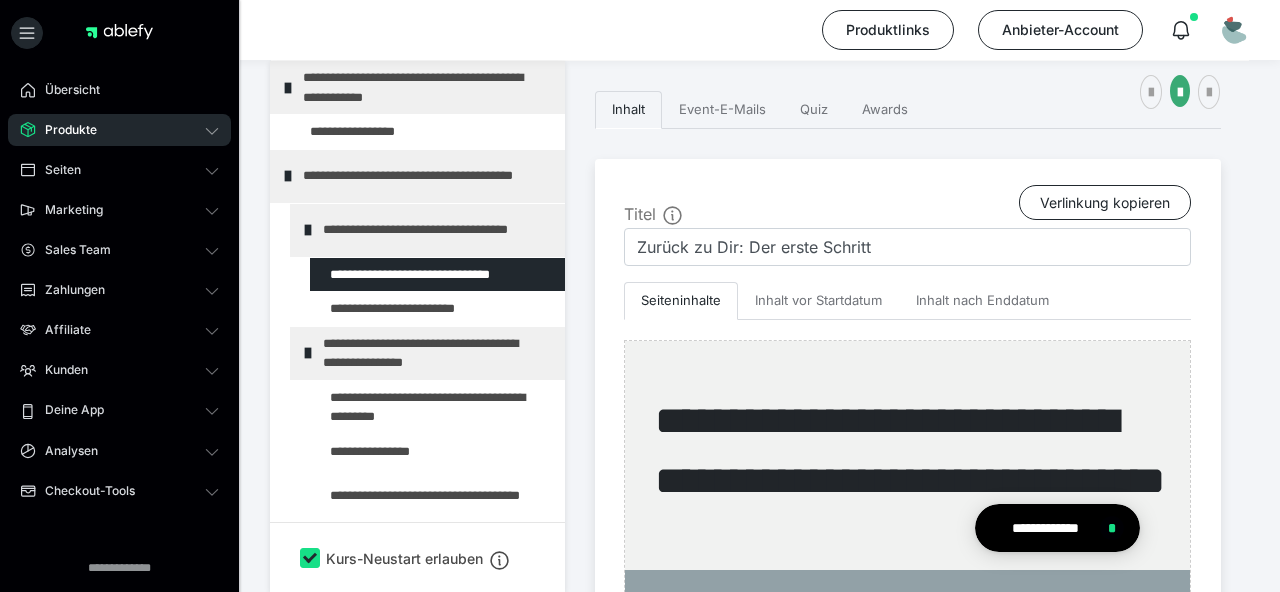 scroll, scrollTop: 0, scrollLeft: 0, axis: both 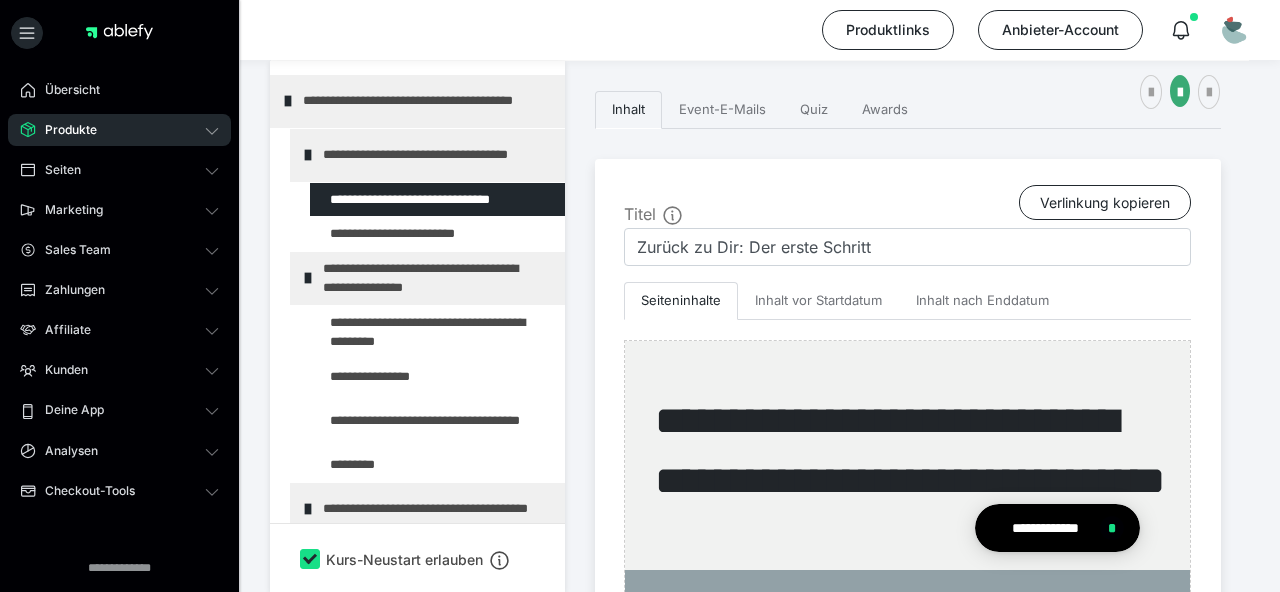 click on "Produkte" at bounding box center (119, 130) 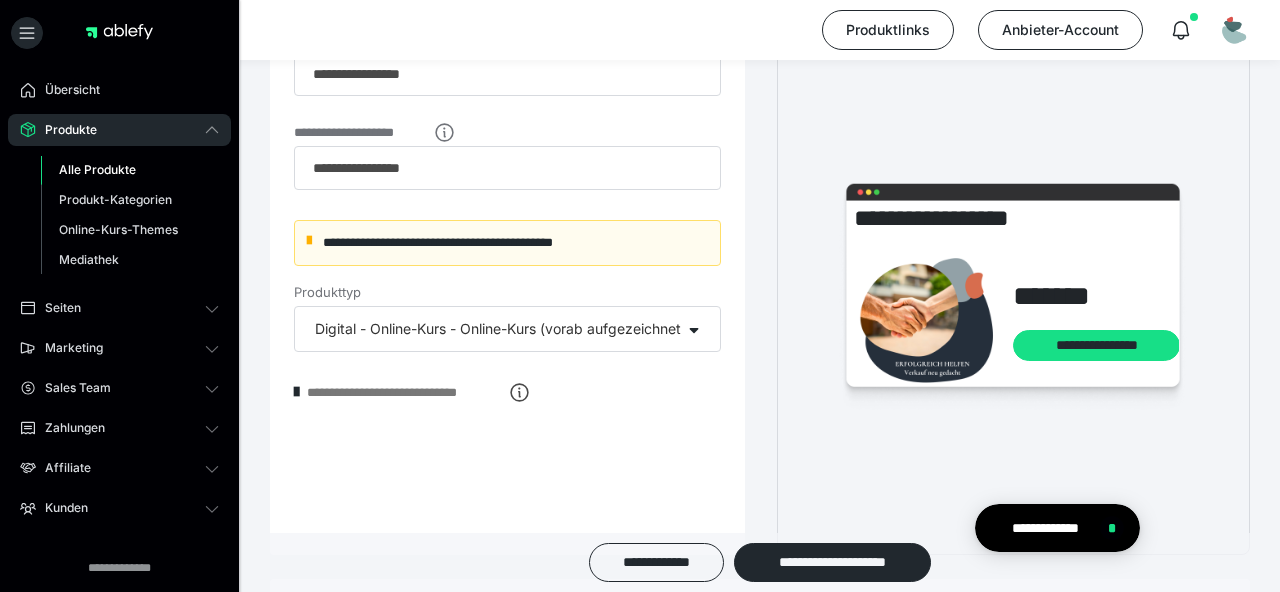 scroll, scrollTop: 0, scrollLeft: 0, axis: both 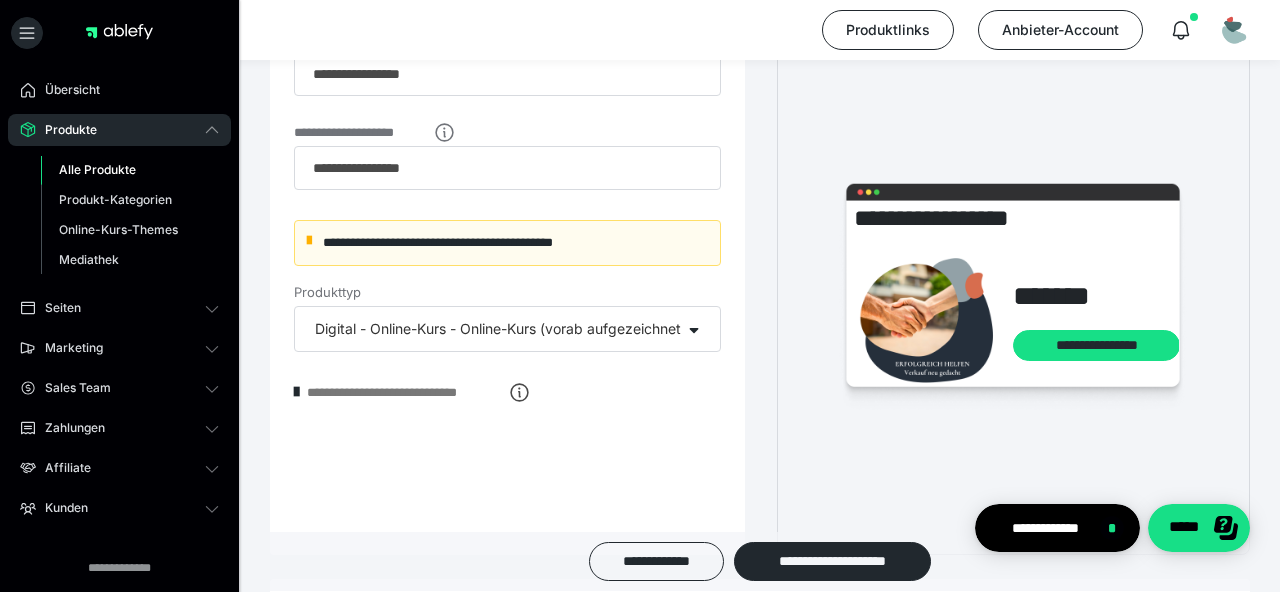 click on "Alle Produkte" at bounding box center [97, 169] 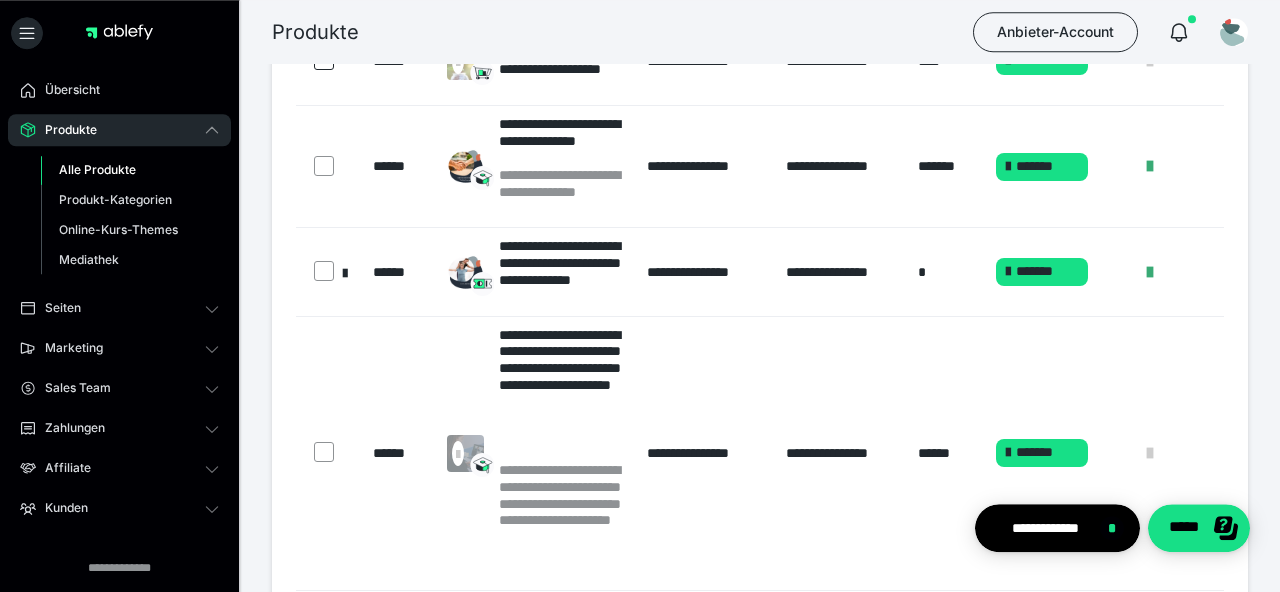 scroll, scrollTop: 396, scrollLeft: 0, axis: vertical 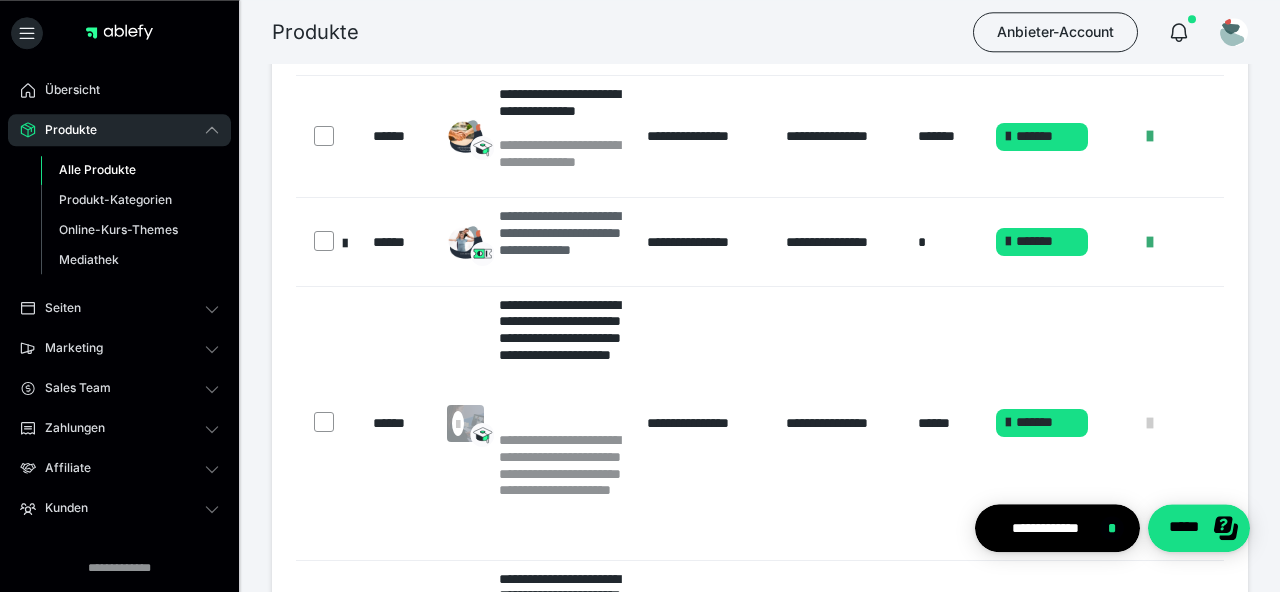 click on "**********" at bounding box center (563, 241) 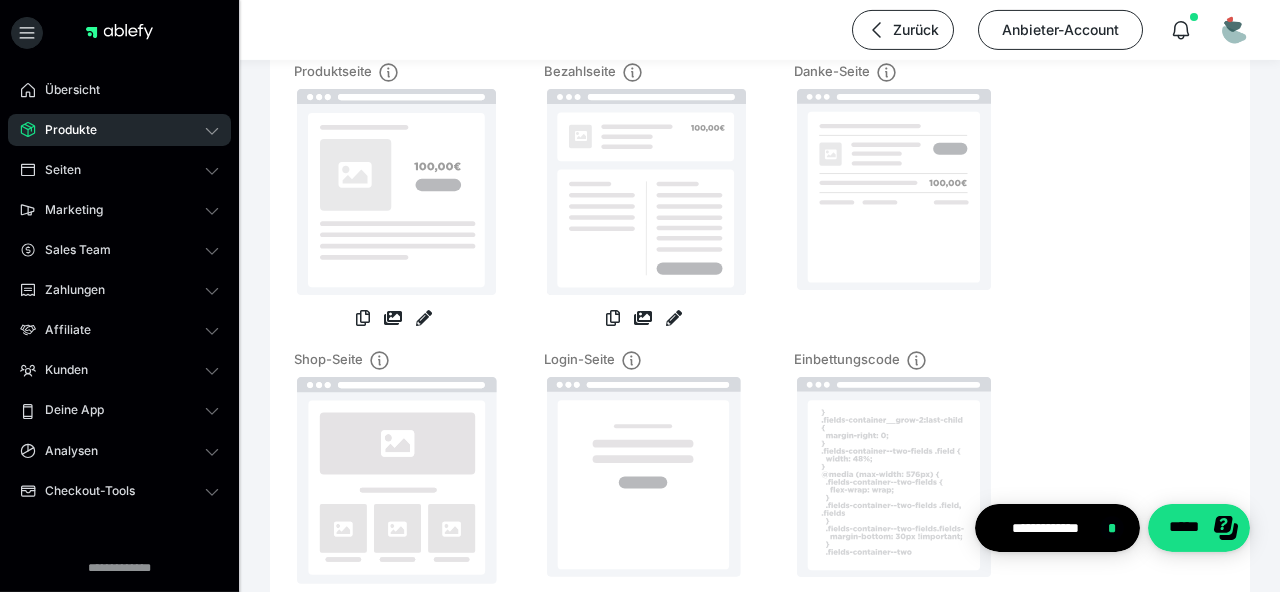scroll, scrollTop: 286, scrollLeft: 0, axis: vertical 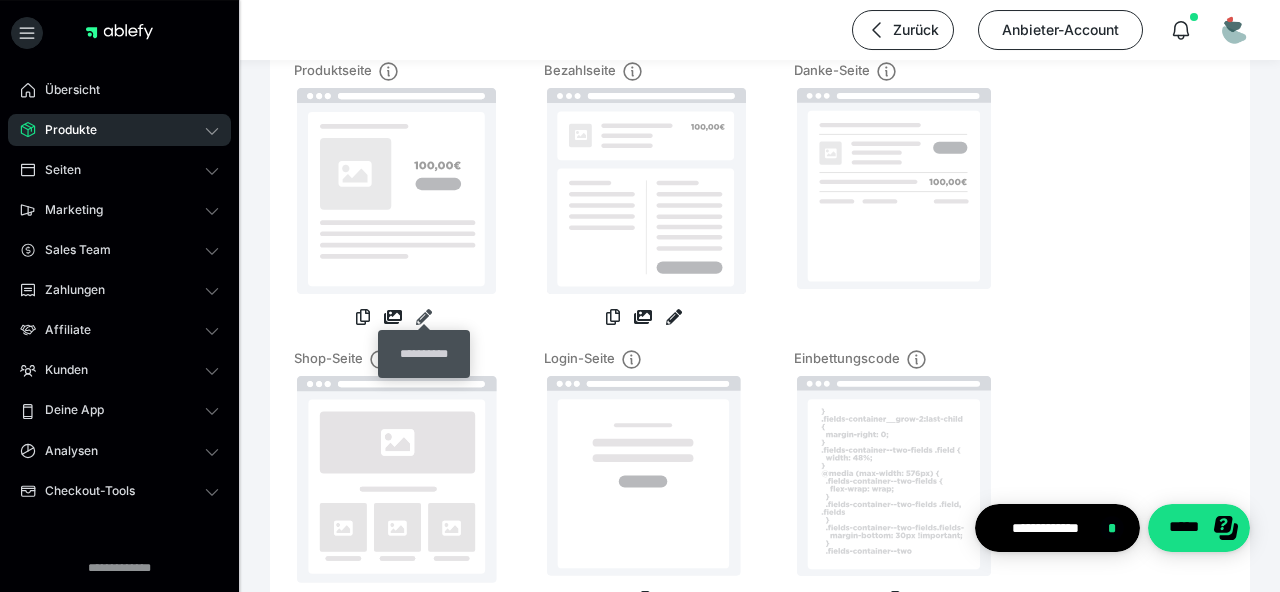 click at bounding box center (424, 317) 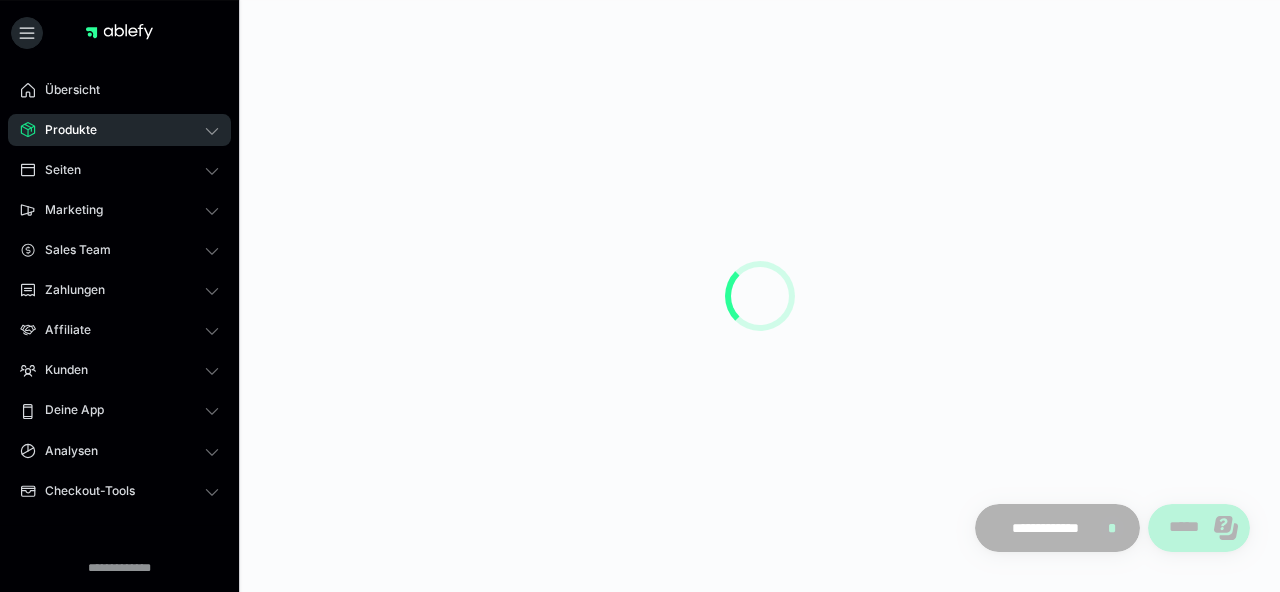 scroll, scrollTop: 0, scrollLeft: 0, axis: both 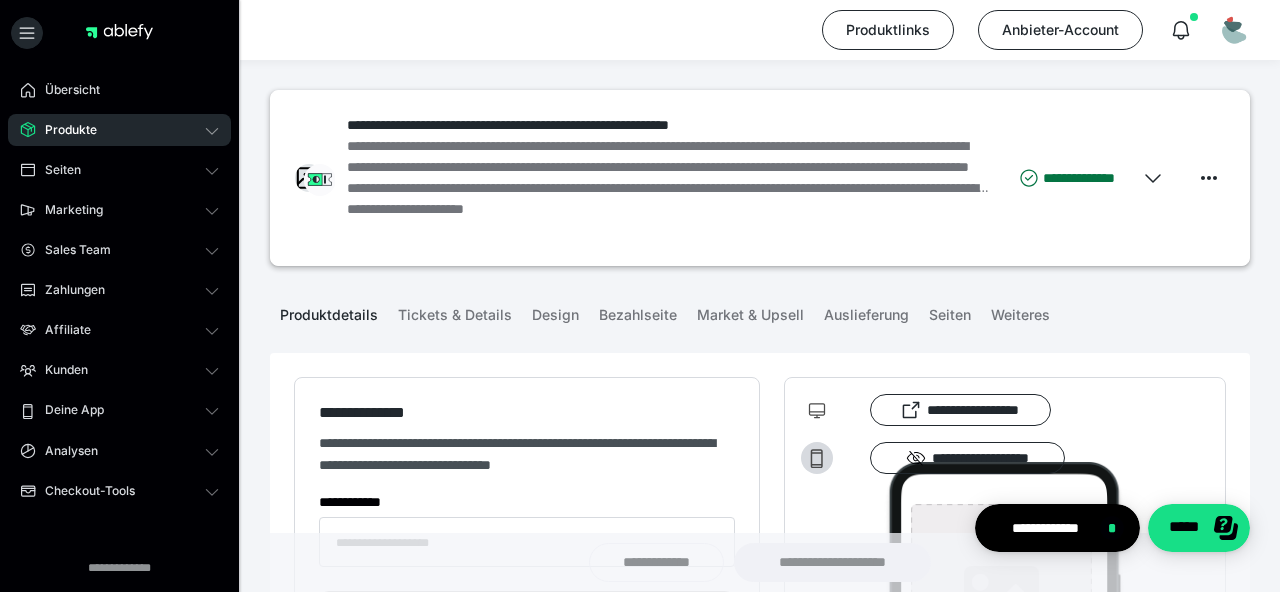 type on "**********" 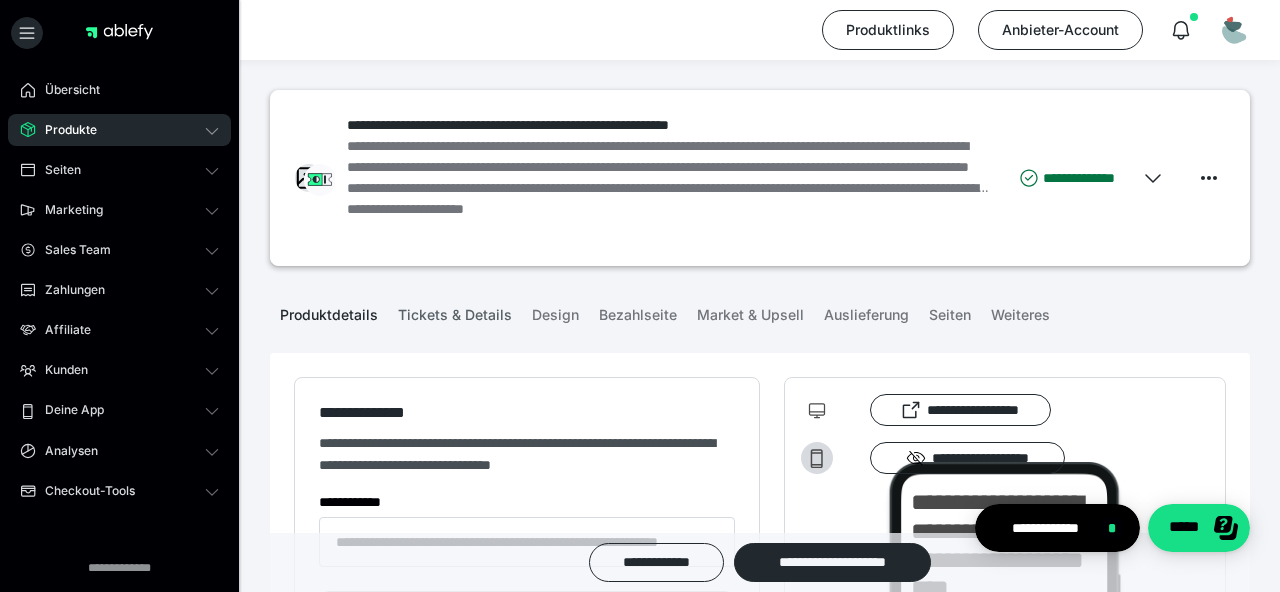 click on "Tickets & Details" at bounding box center (455, 311) 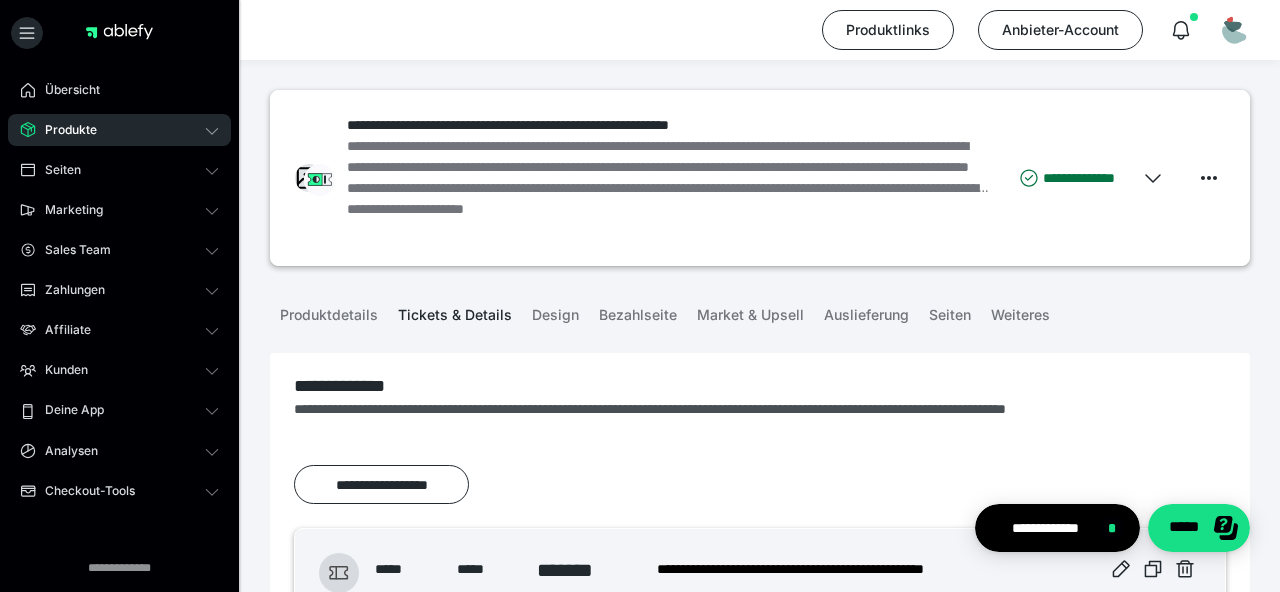 scroll, scrollTop: 201, scrollLeft: 0, axis: vertical 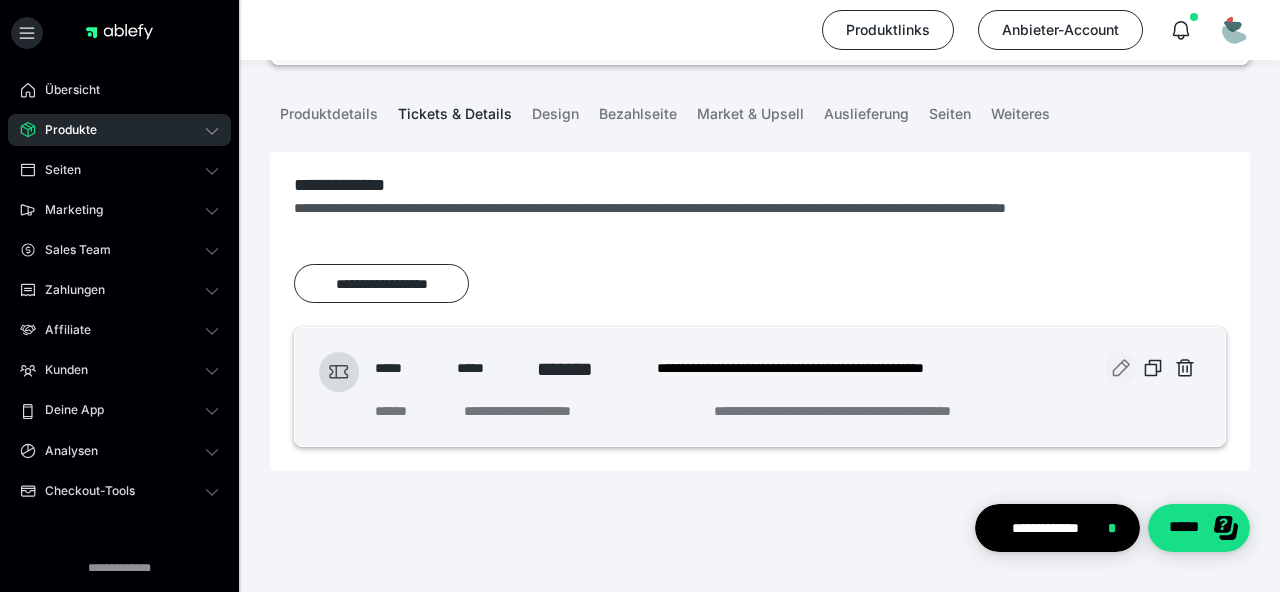 click 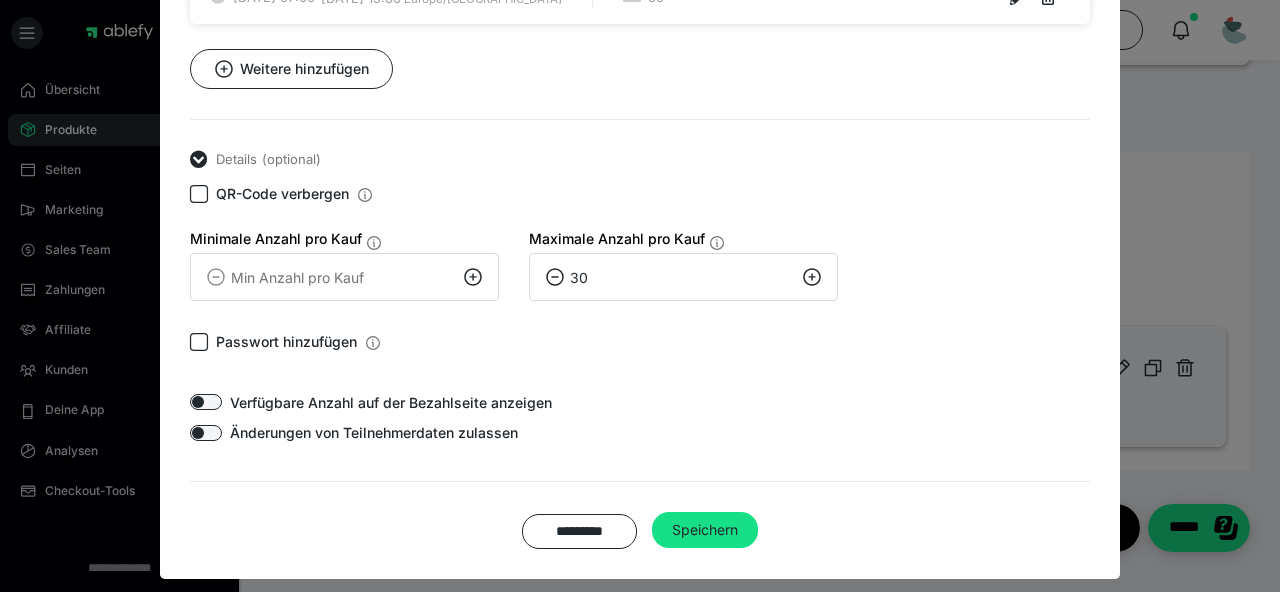 scroll, scrollTop: 1061, scrollLeft: 0, axis: vertical 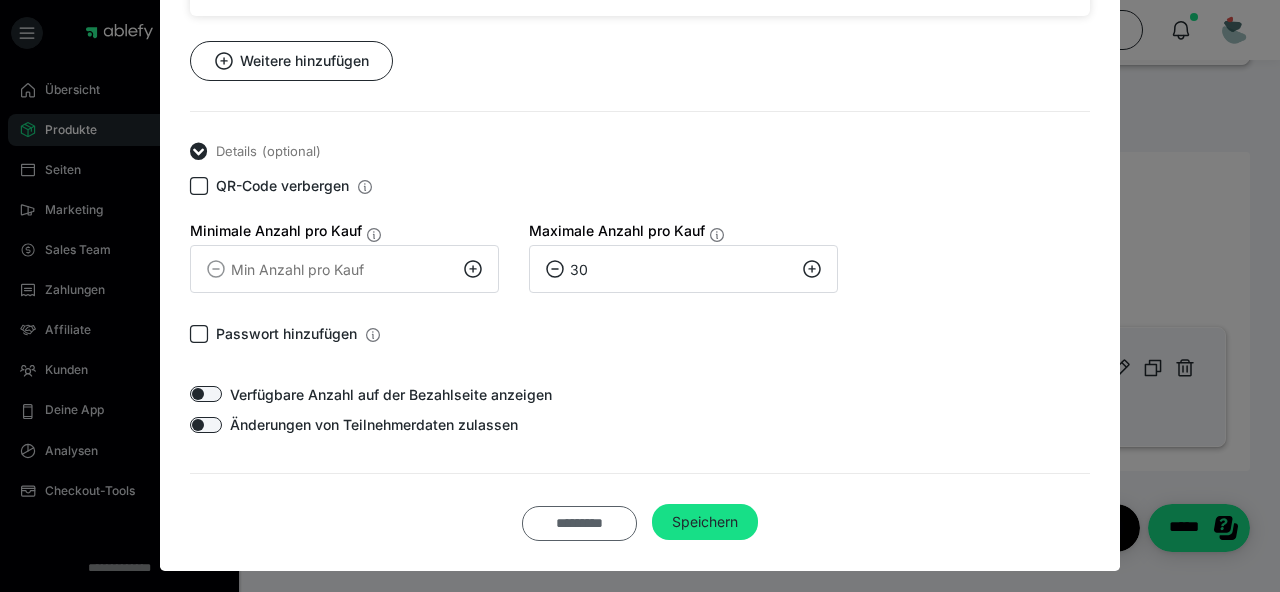 click on "*********" at bounding box center (579, 523) 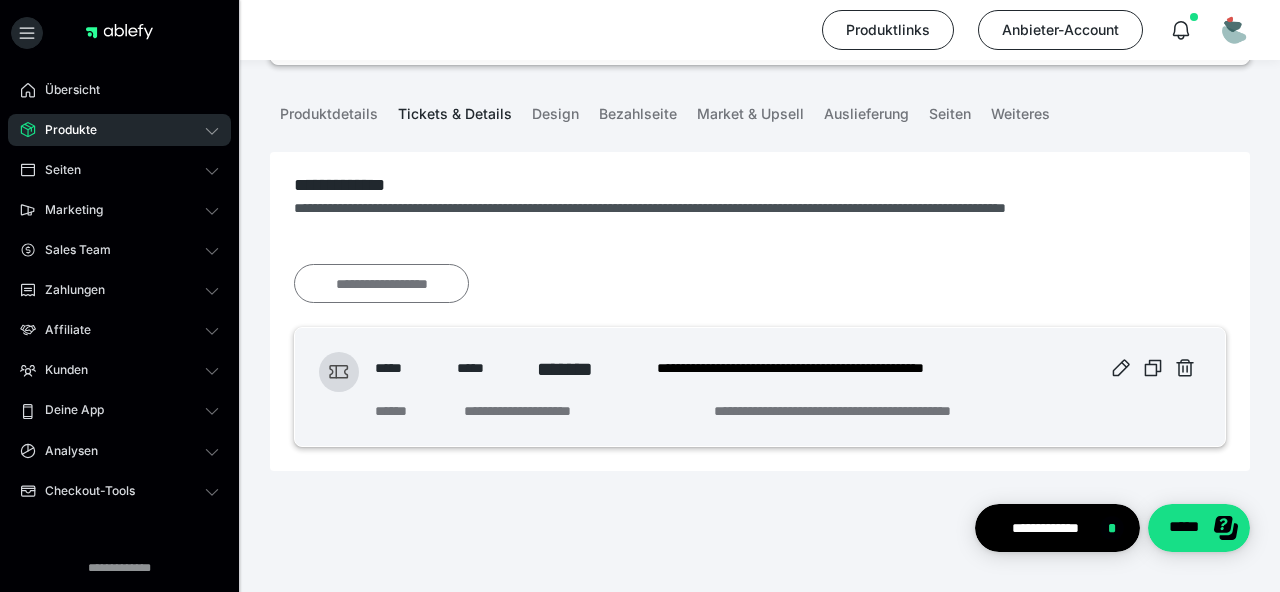 click on "**********" at bounding box center [381, 283] 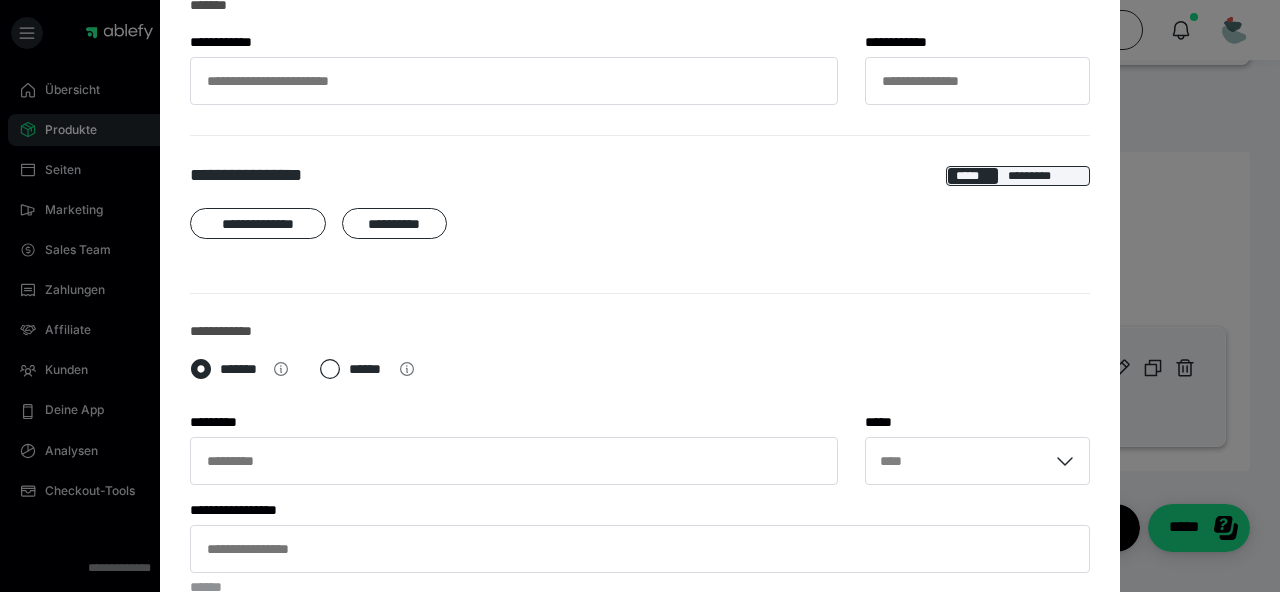 scroll, scrollTop: 0, scrollLeft: 0, axis: both 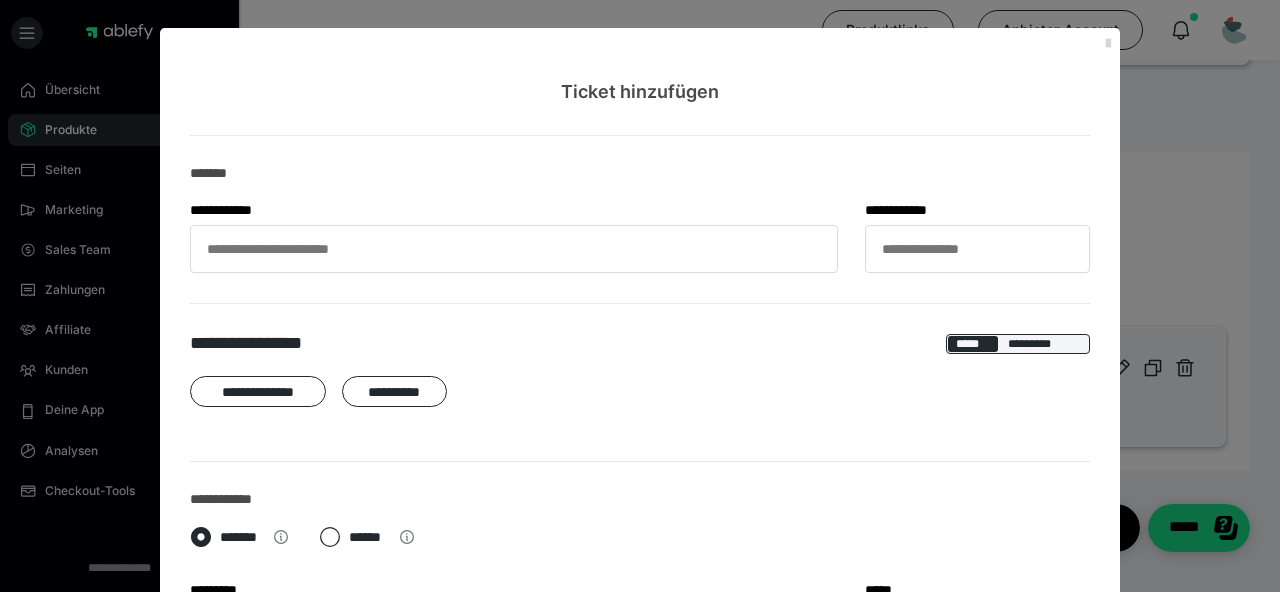 click at bounding box center [1108, 44] 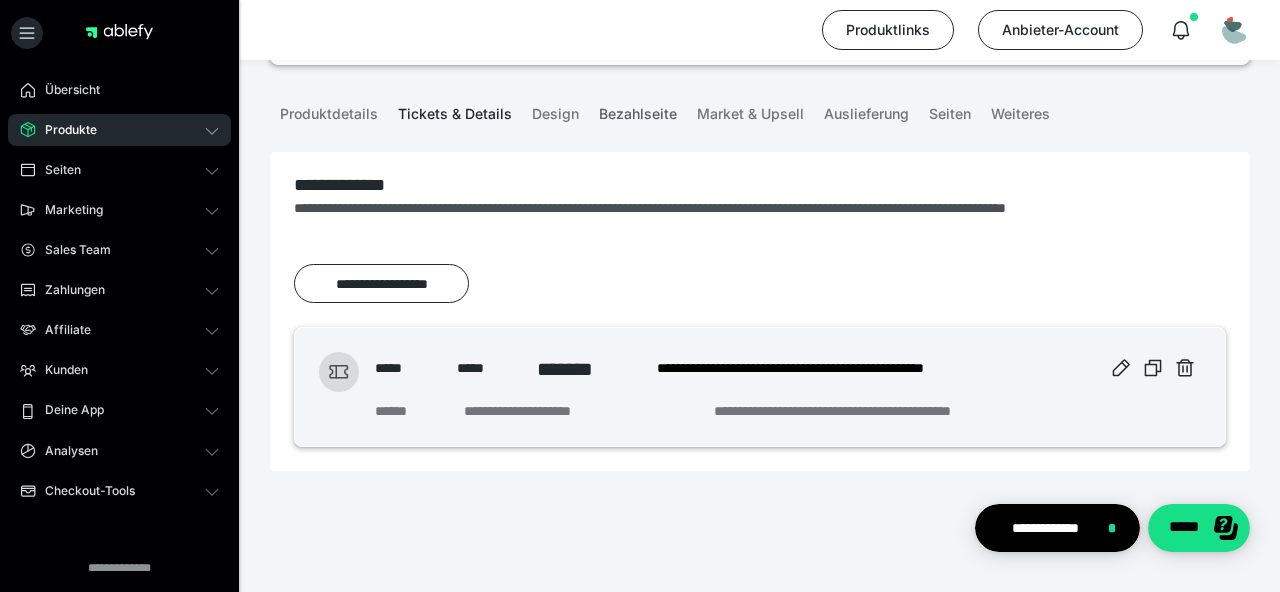 click on "Bezahlseite" at bounding box center [638, 110] 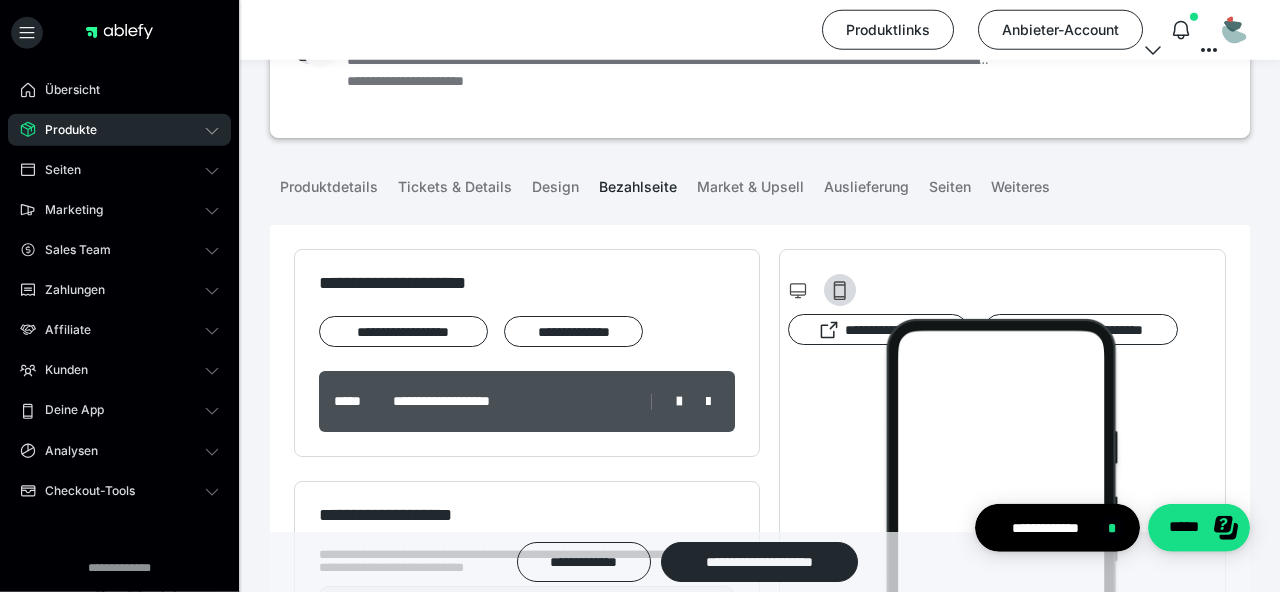 scroll, scrollTop: 0, scrollLeft: 0, axis: both 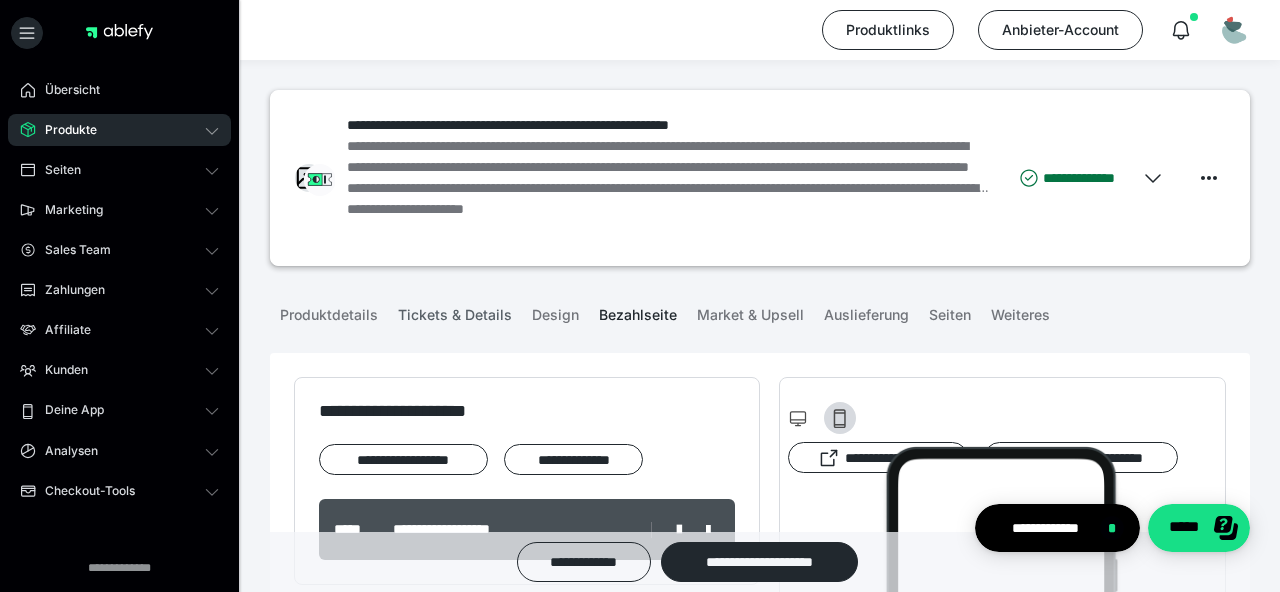 click on "Tickets & Details" at bounding box center [455, 311] 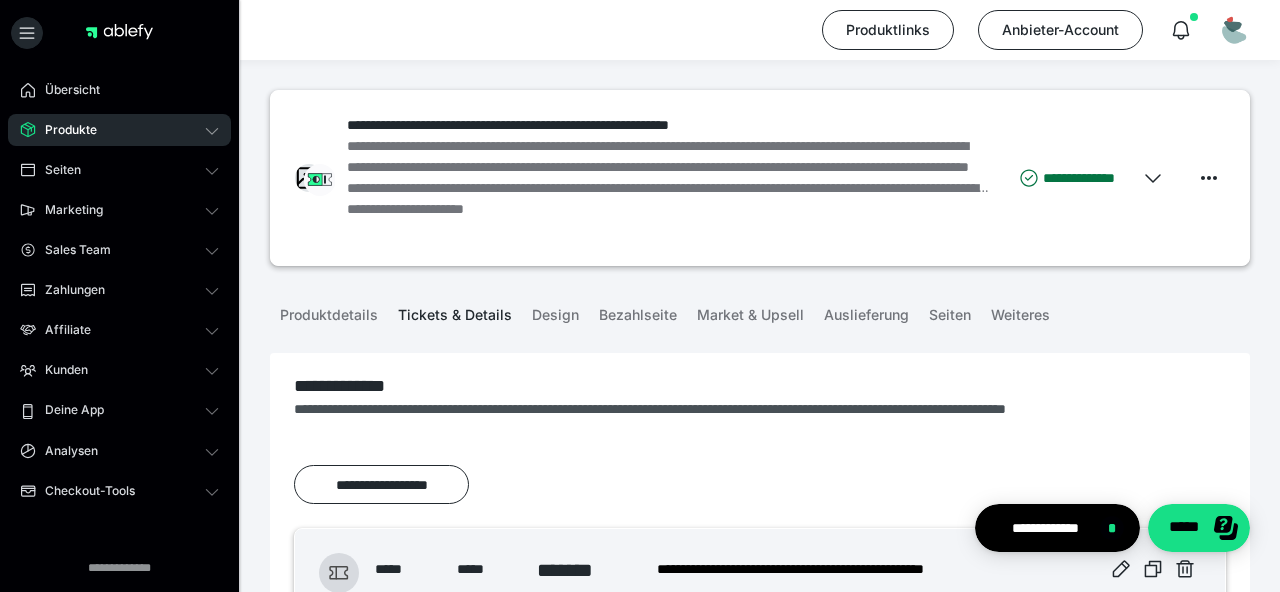 scroll, scrollTop: 201, scrollLeft: 0, axis: vertical 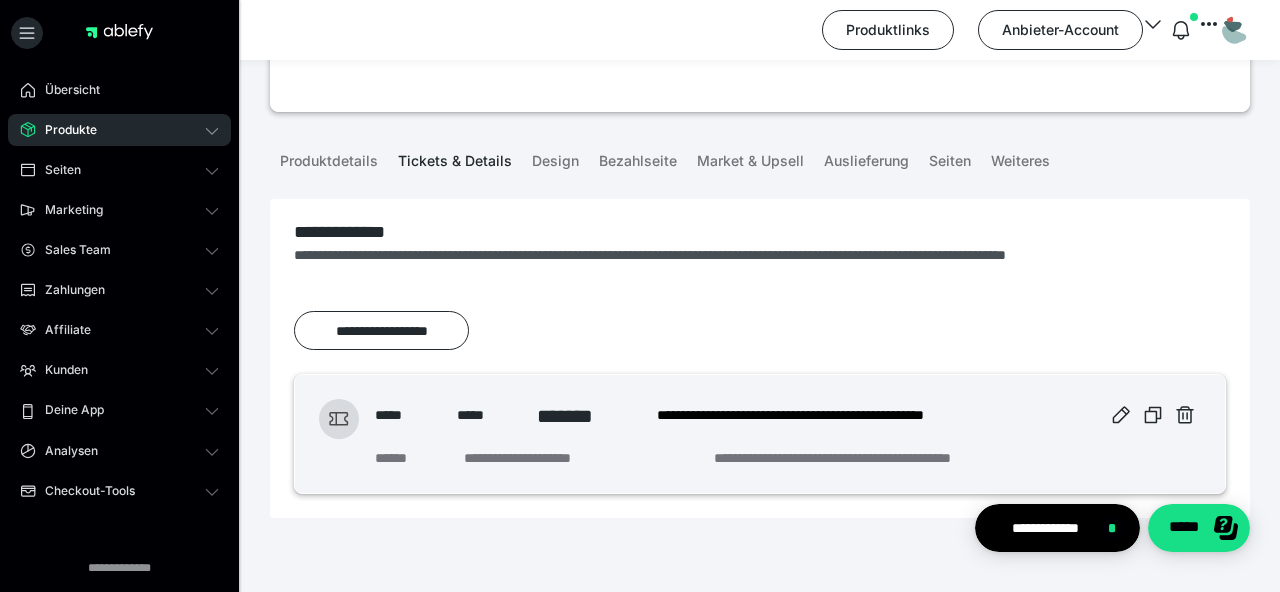 click on "Produkte" at bounding box center (119, 130) 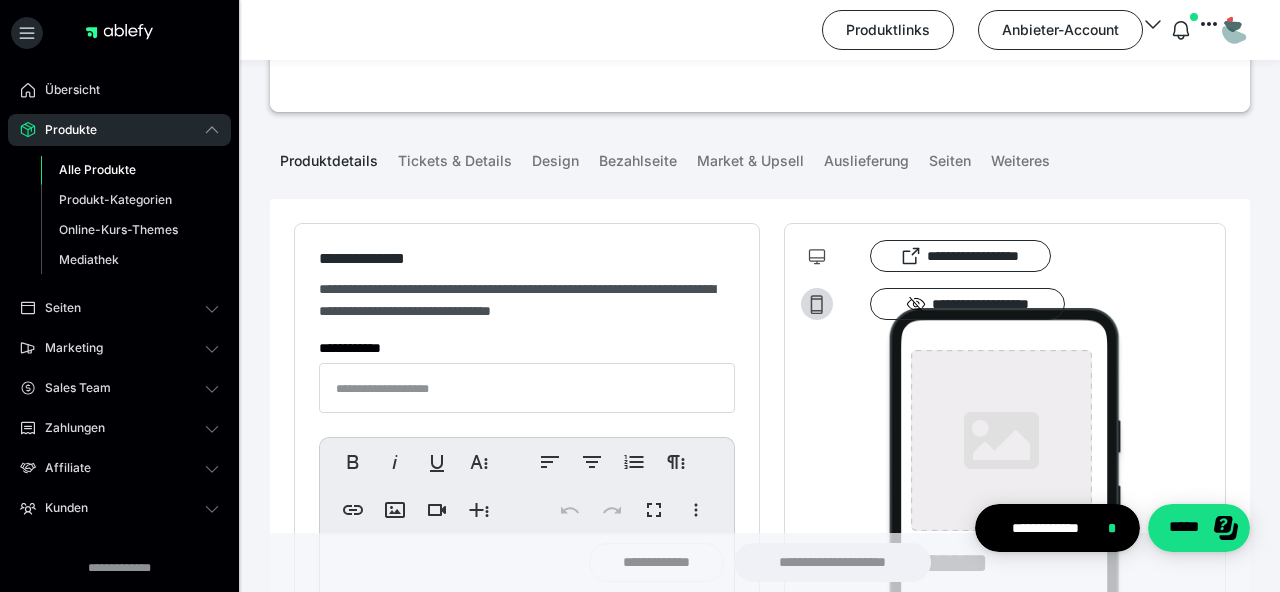type on "**********" 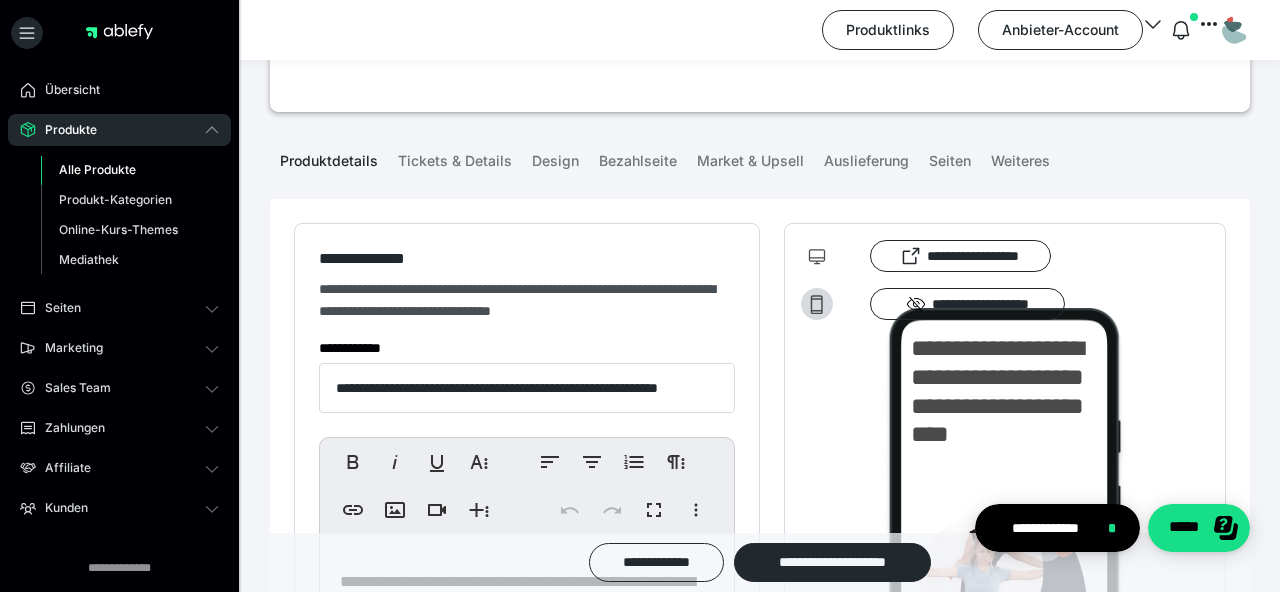 click on "Alle Produkte" at bounding box center [97, 169] 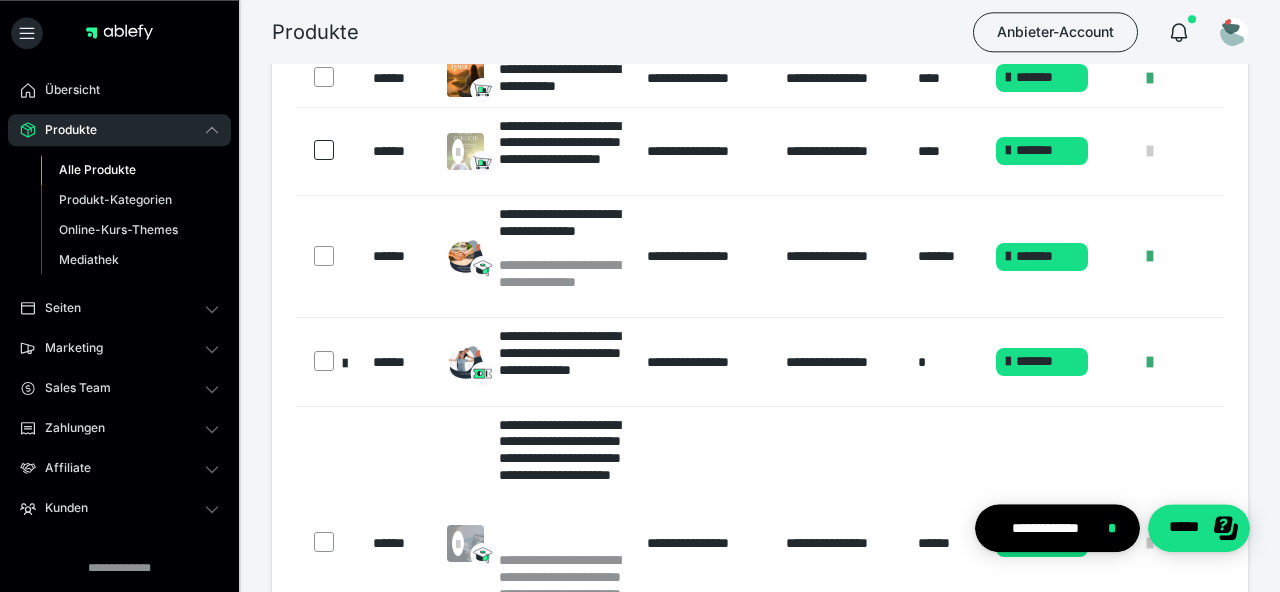 scroll, scrollTop: 279, scrollLeft: 0, axis: vertical 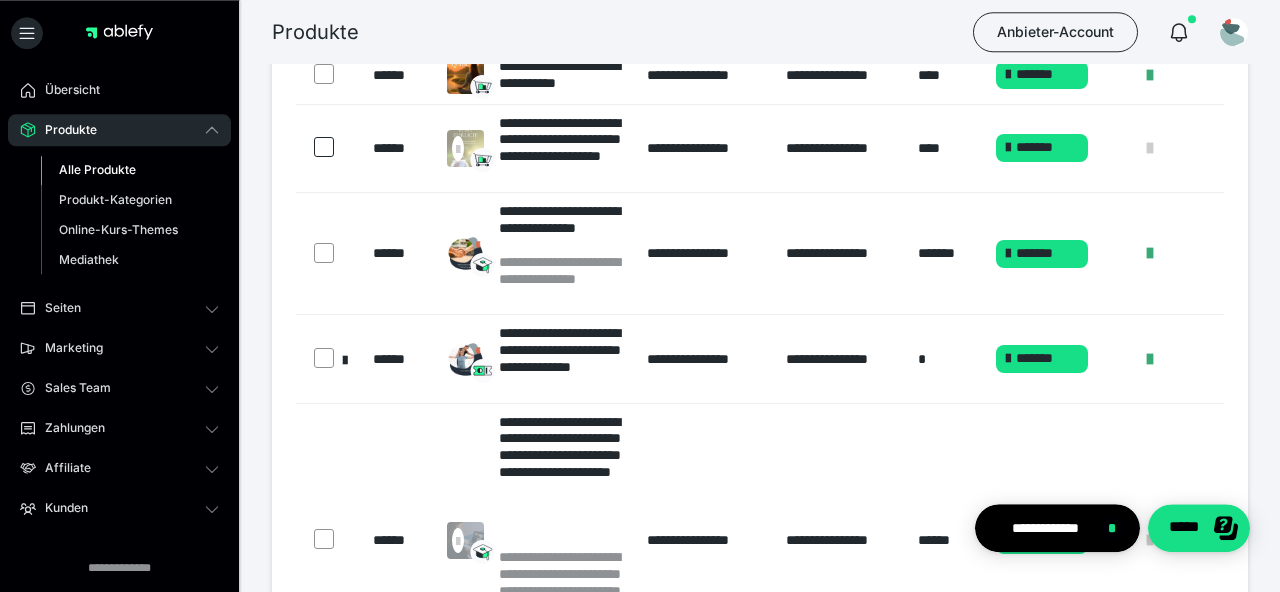 click at bounding box center (345, 359) 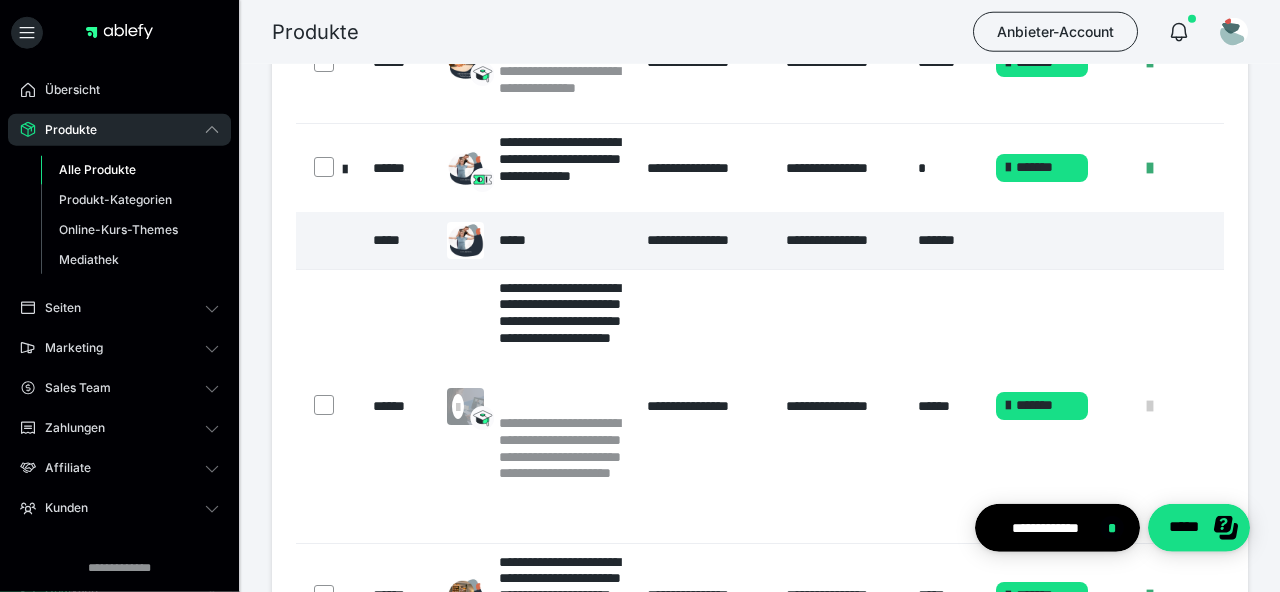scroll, scrollTop: 477, scrollLeft: 0, axis: vertical 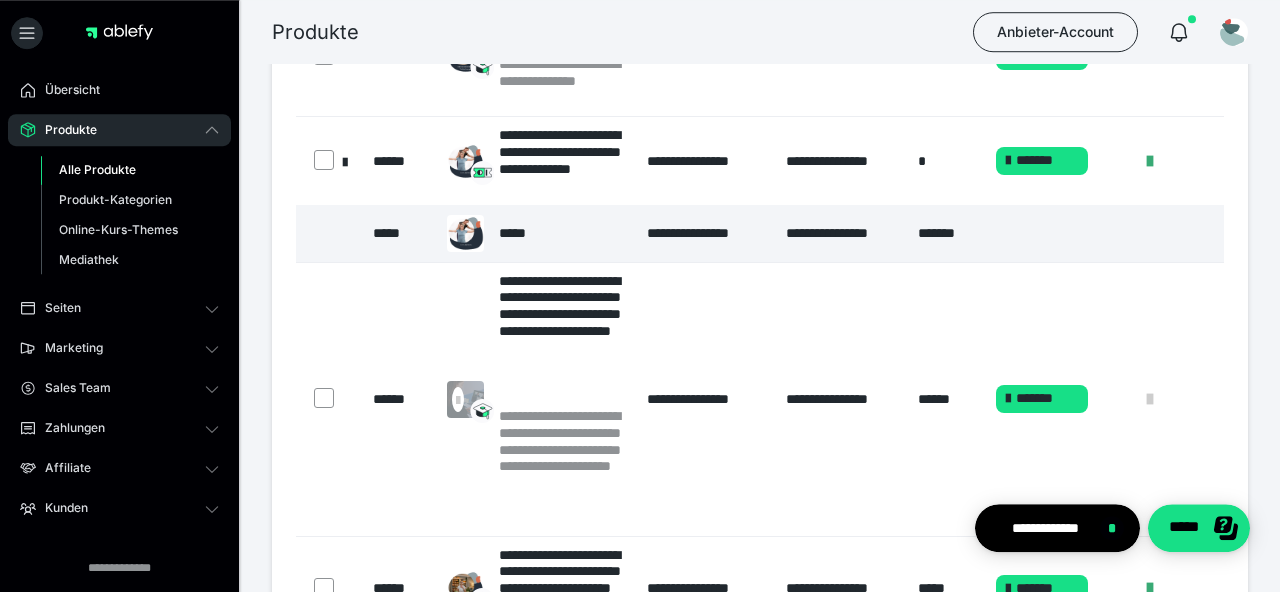 click on "*****" at bounding box center (519, 233) 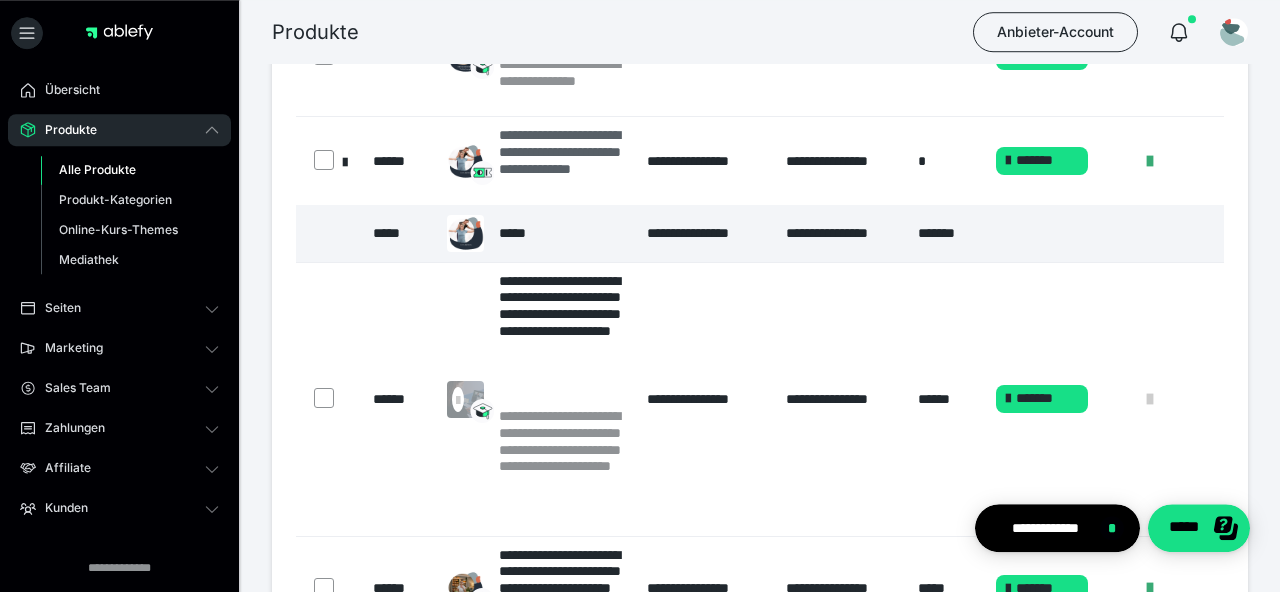 click on "**********" at bounding box center (563, 160) 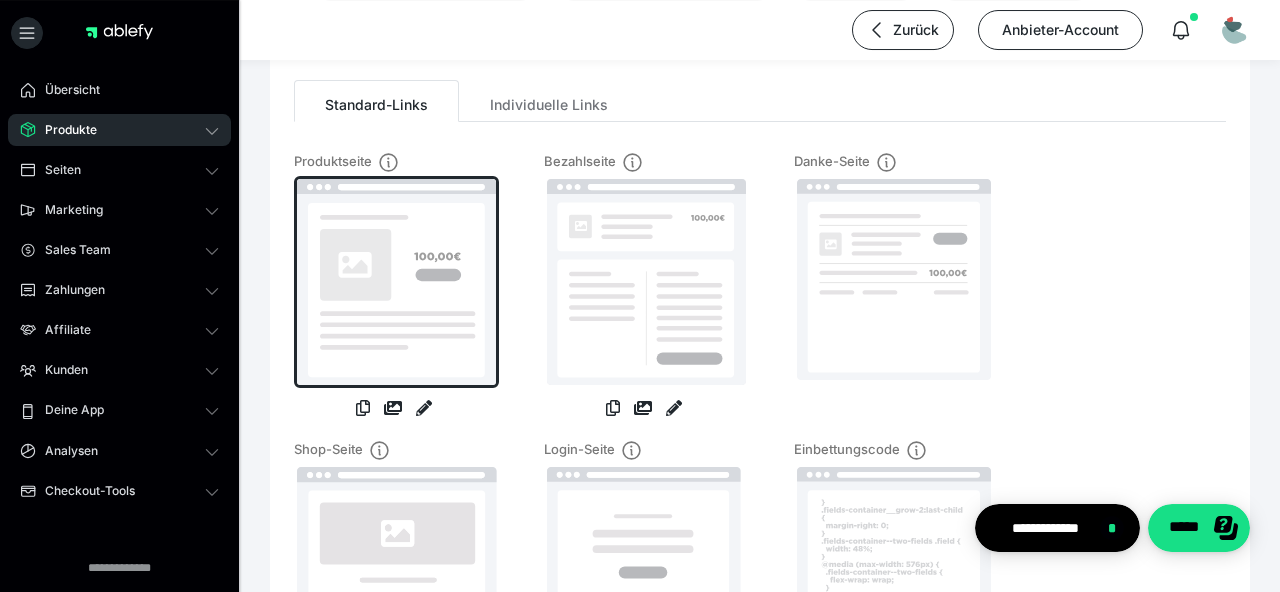 scroll, scrollTop: 201, scrollLeft: 0, axis: vertical 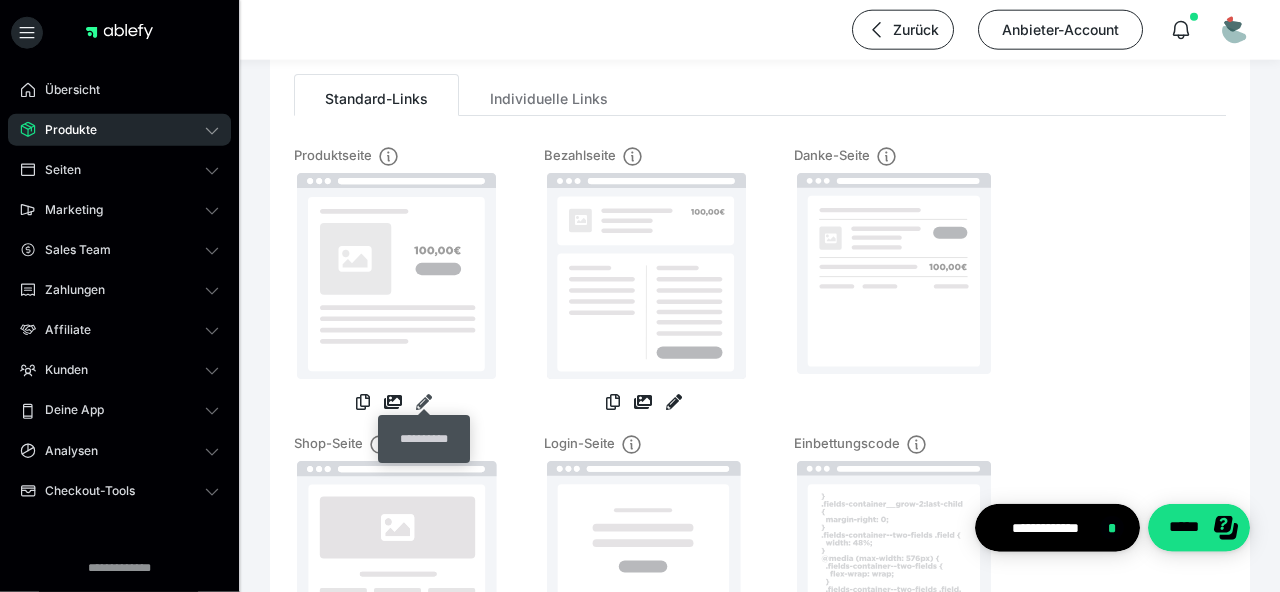 click at bounding box center [424, 402] 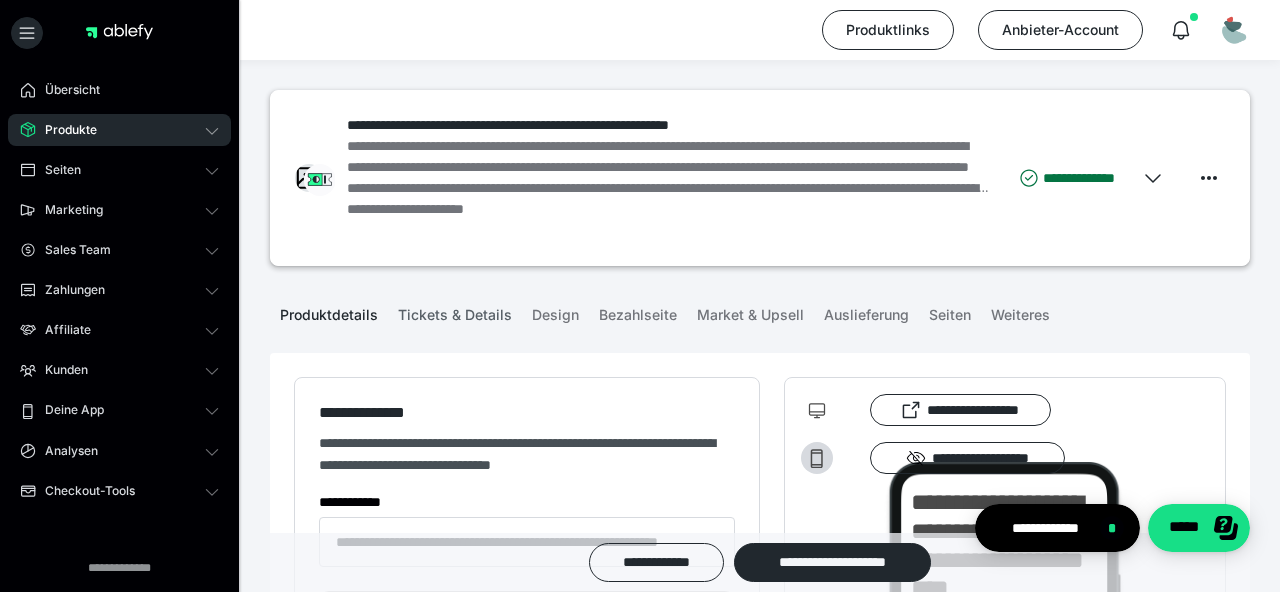 click on "Tickets & Details" at bounding box center [455, 311] 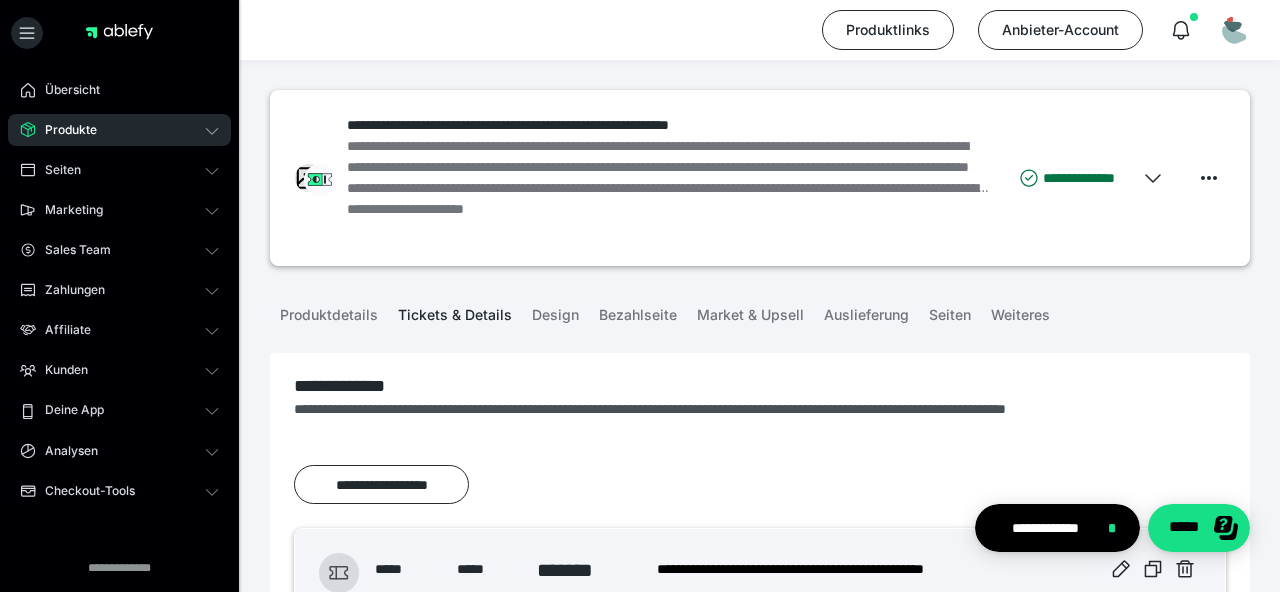 scroll, scrollTop: 201, scrollLeft: 0, axis: vertical 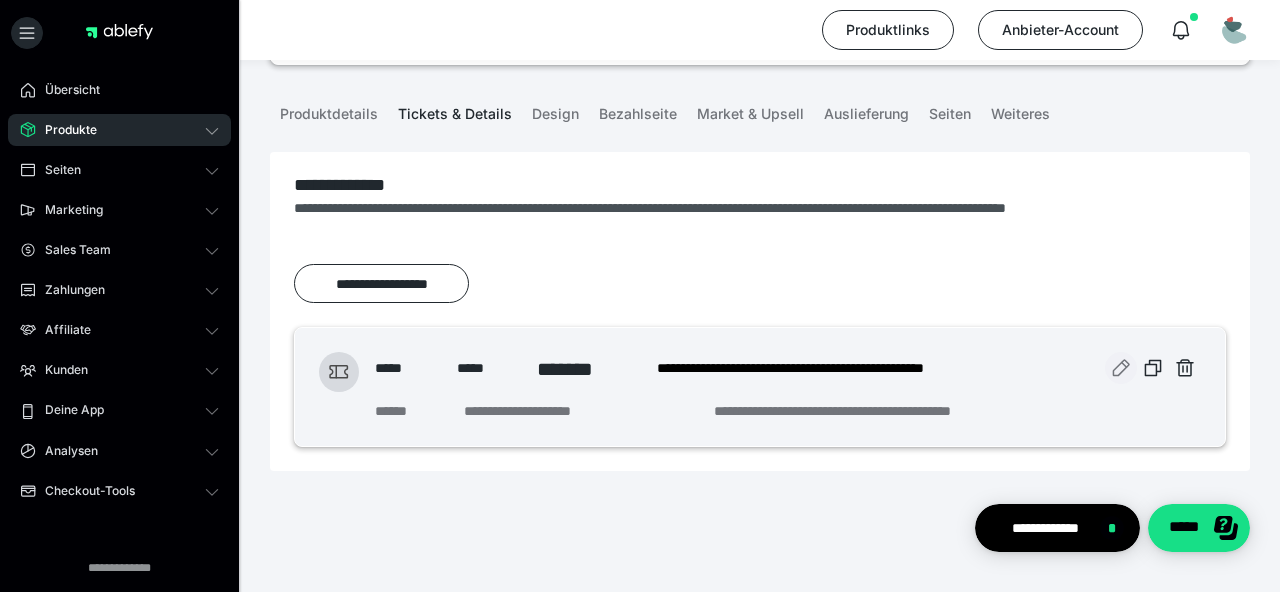 click 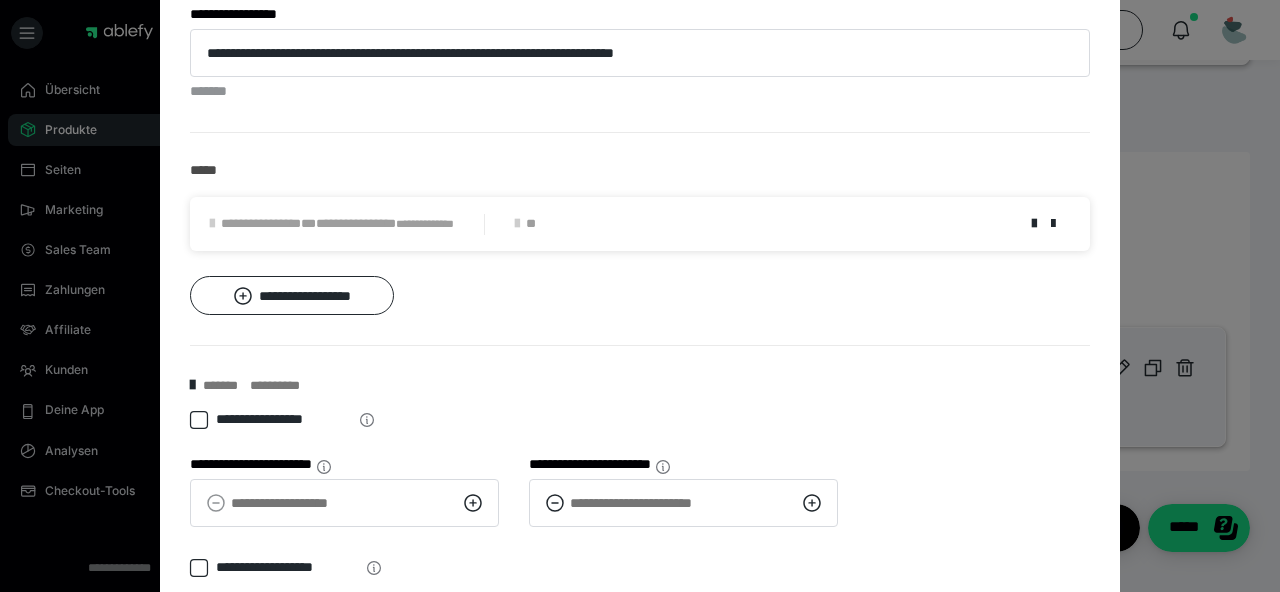 scroll, scrollTop: 825, scrollLeft: 0, axis: vertical 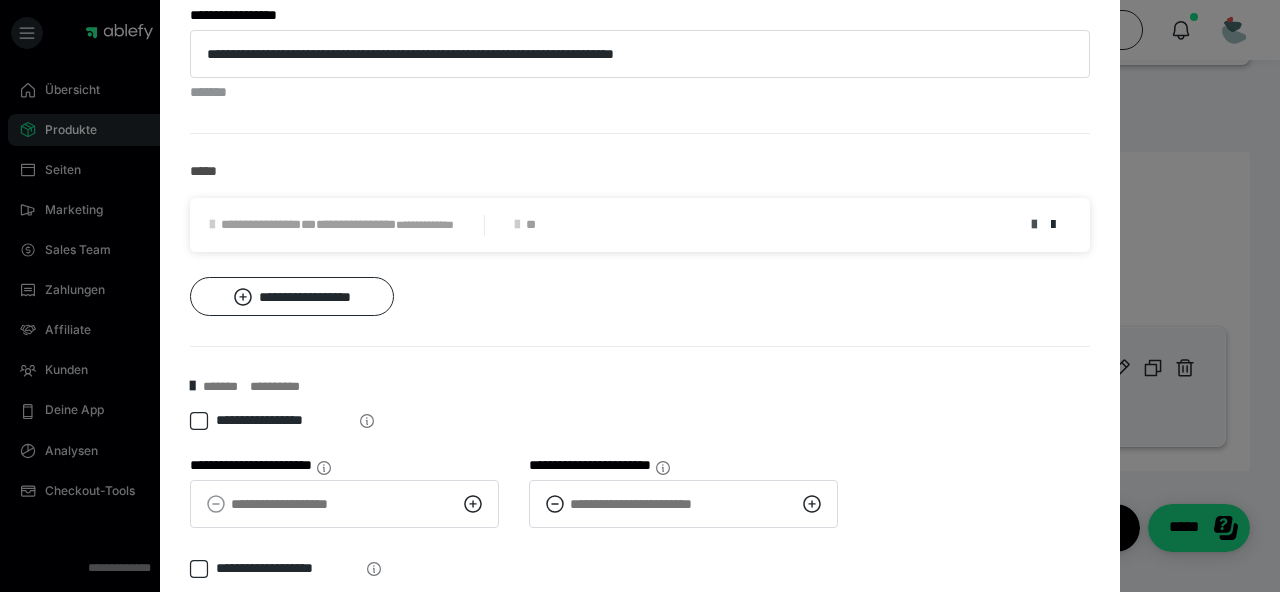 click at bounding box center [1034, 225] 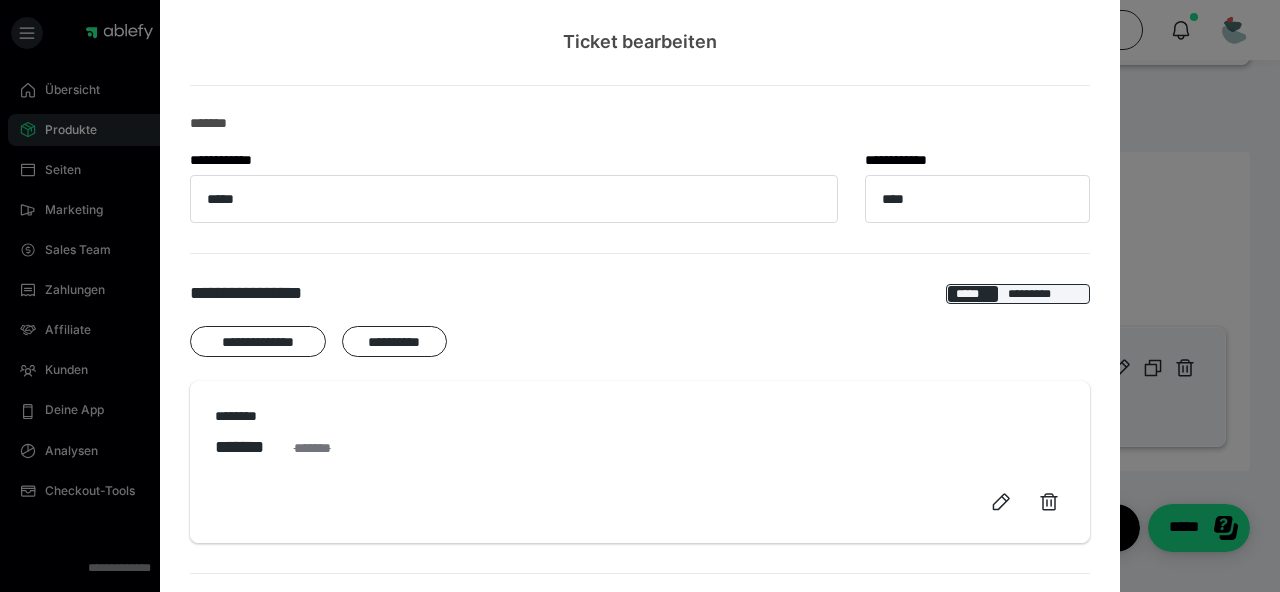 scroll, scrollTop: 0, scrollLeft: 0, axis: both 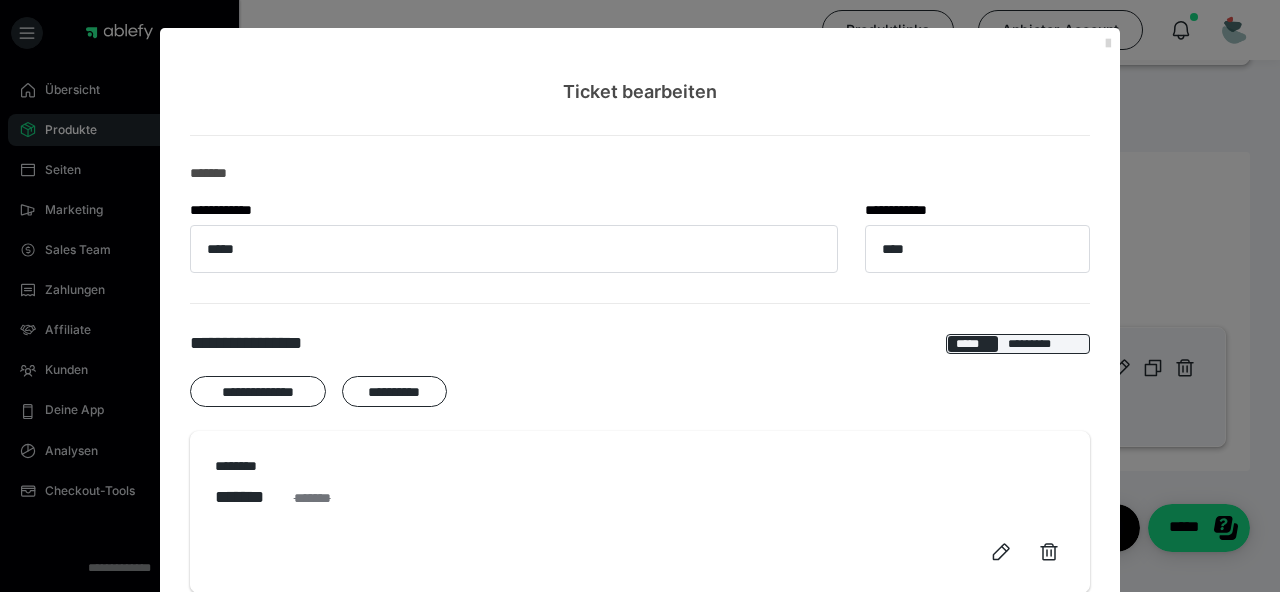 click at bounding box center (1108, 44) 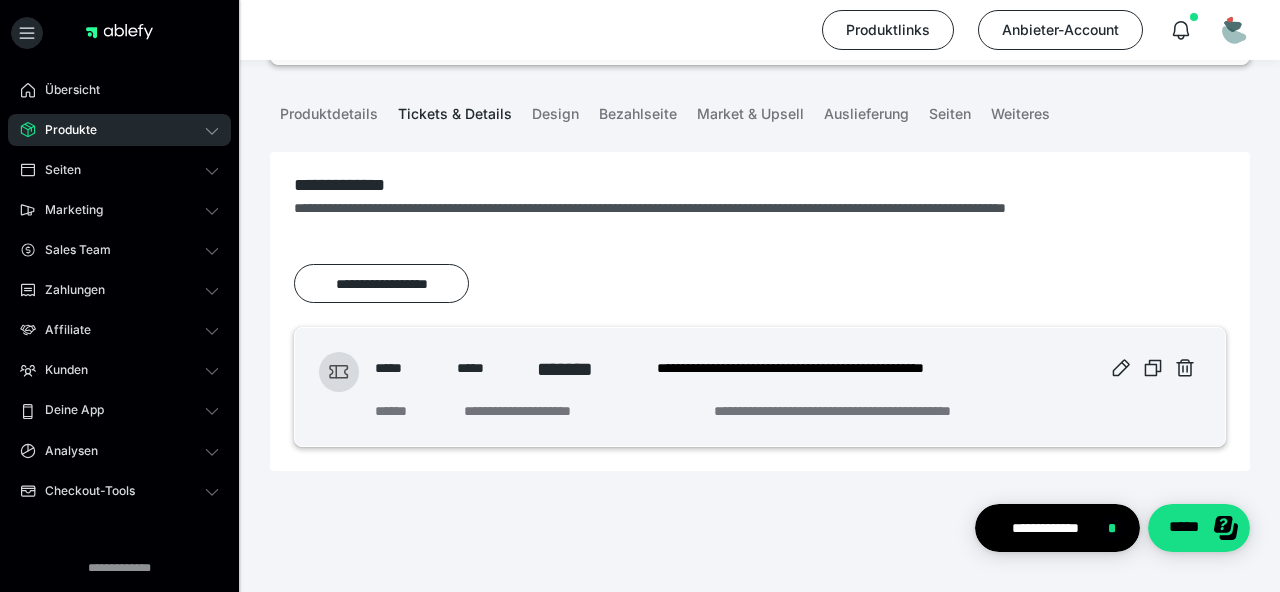 scroll, scrollTop: 154, scrollLeft: 0, axis: vertical 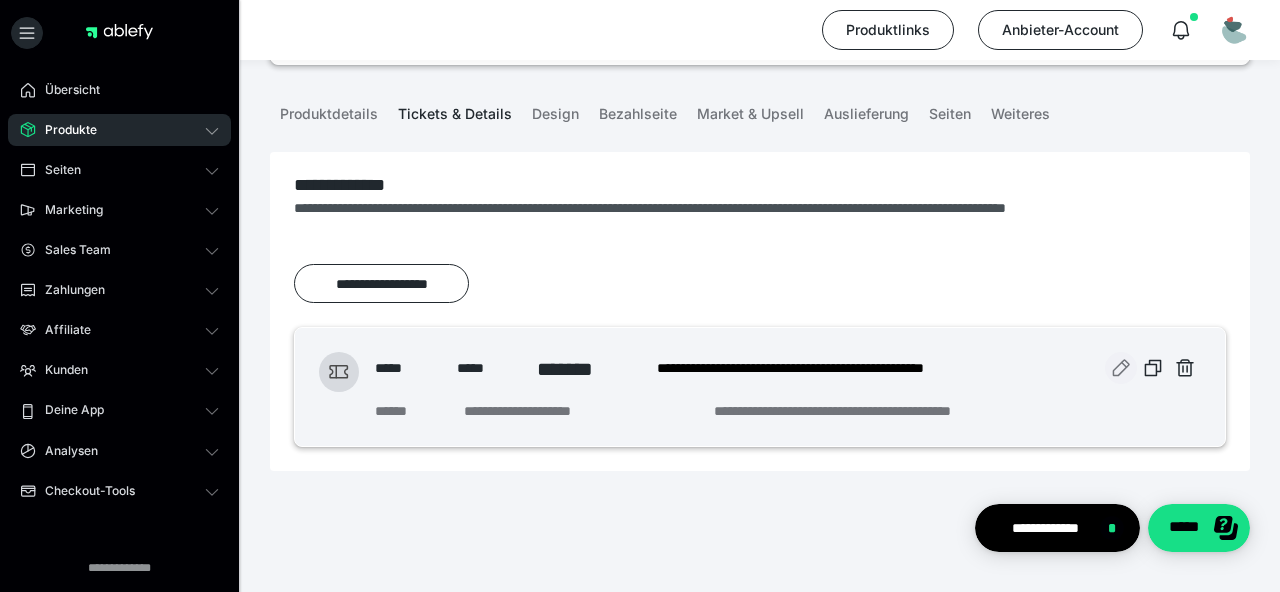 click 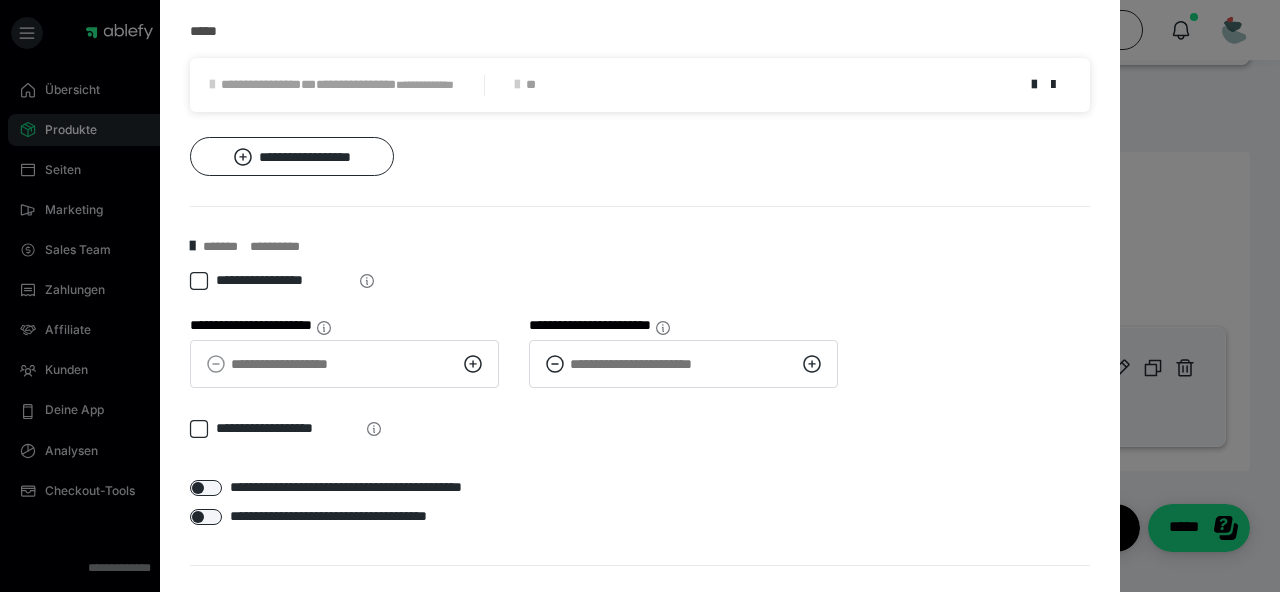 scroll, scrollTop: 978, scrollLeft: 0, axis: vertical 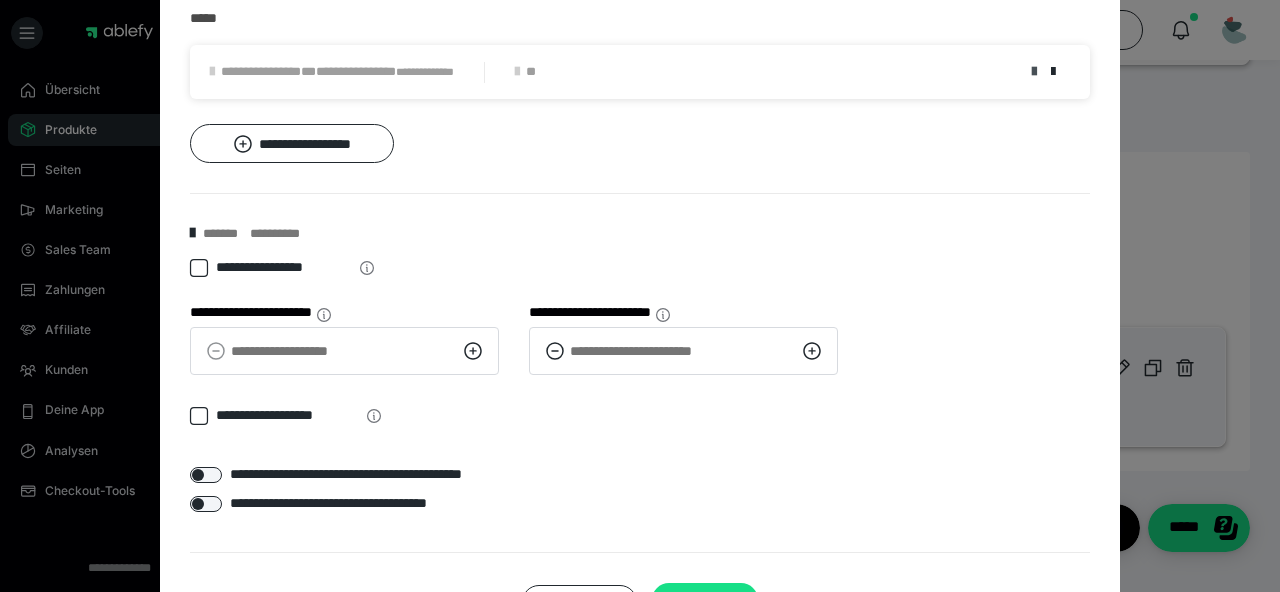 click at bounding box center [1034, 72] 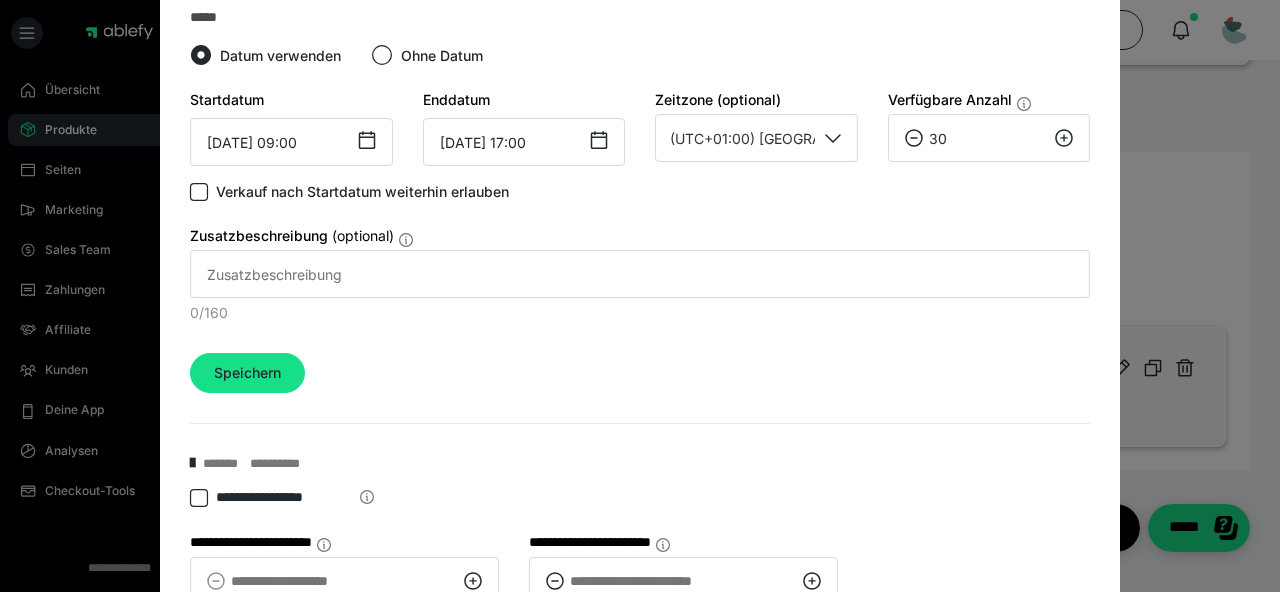 scroll, scrollTop: 980, scrollLeft: 0, axis: vertical 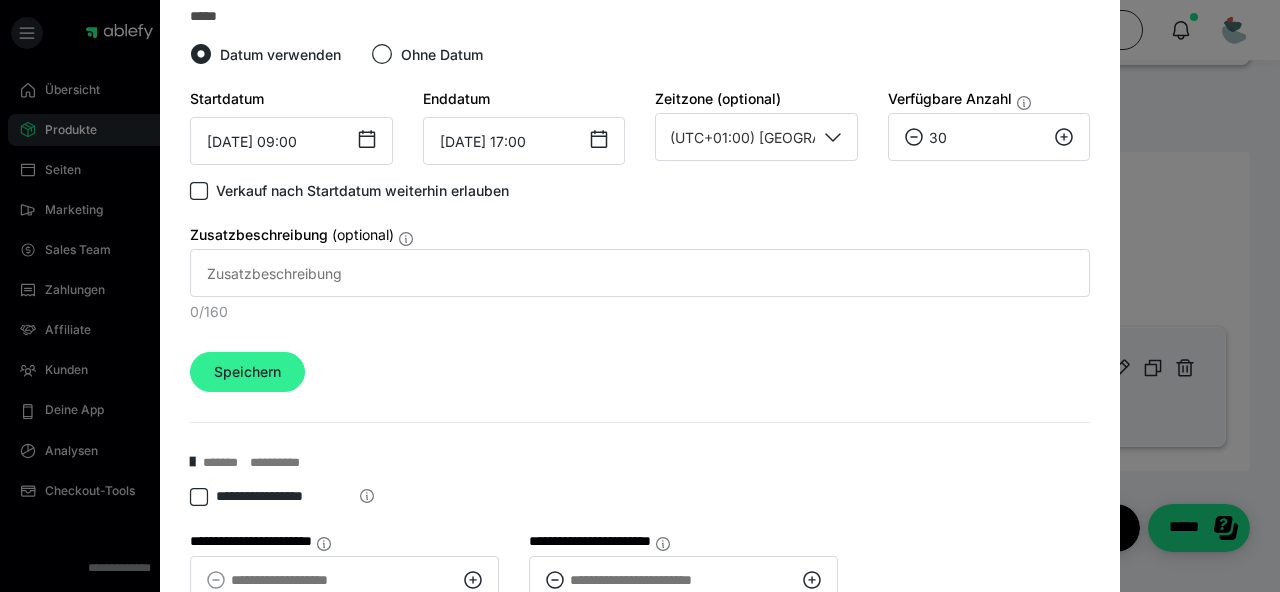 click on "Speichern" at bounding box center [247, 372] 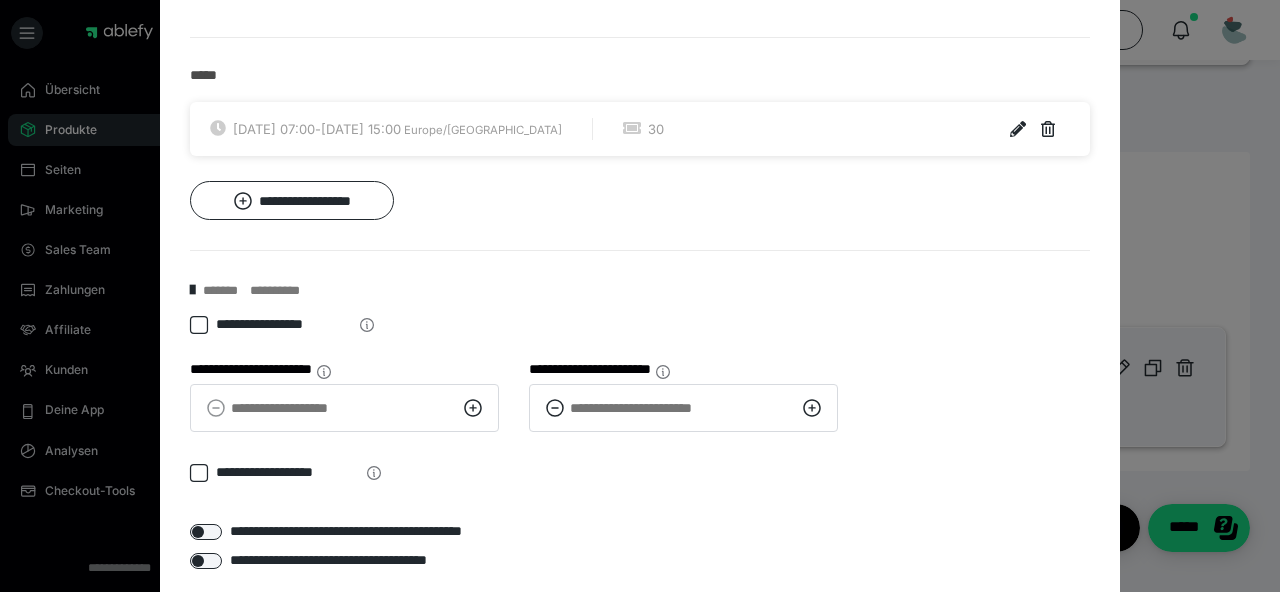 scroll, scrollTop: 920, scrollLeft: 0, axis: vertical 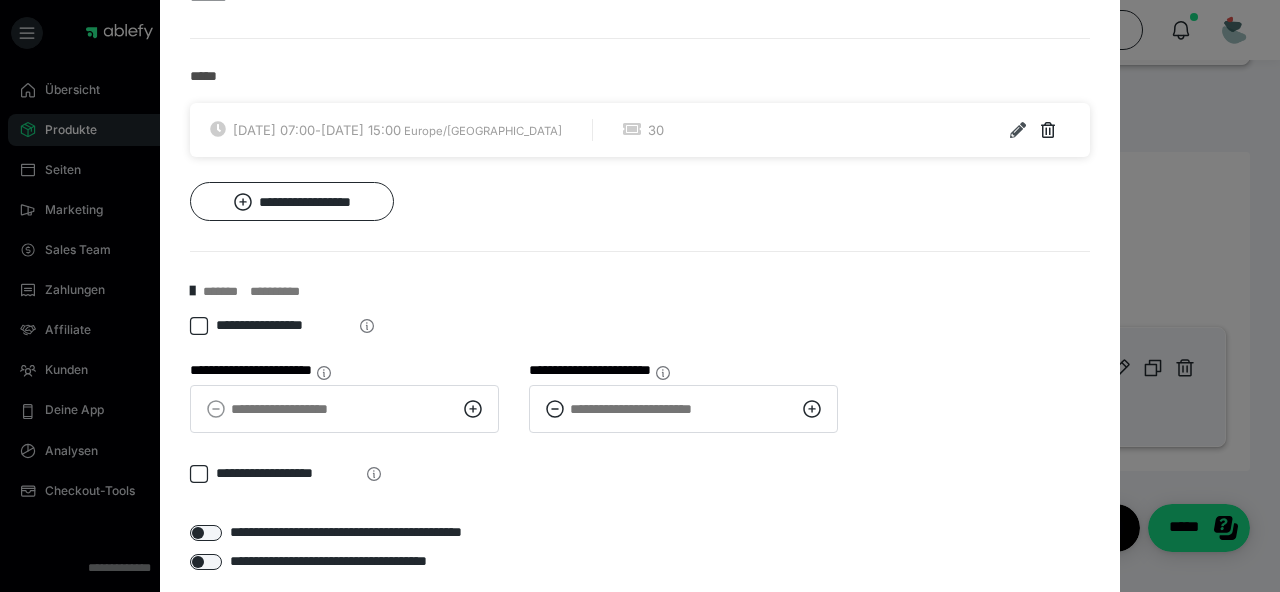 click at bounding box center [1018, 130] 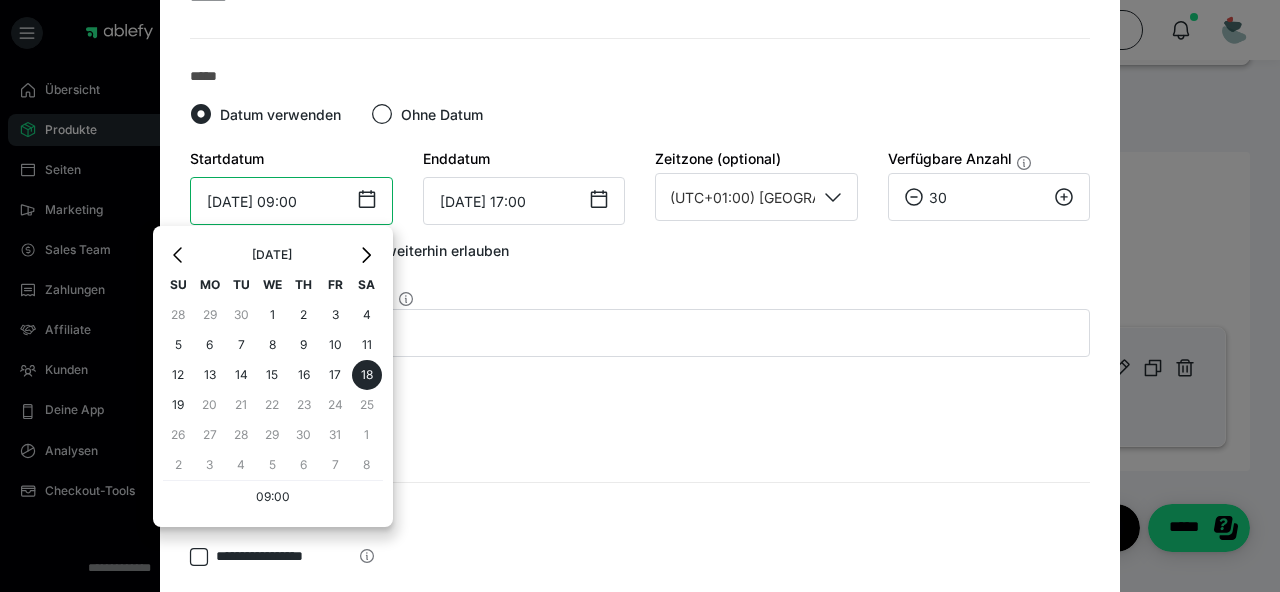 click on "[DATE] 09:00" at bounding box center (291, 201) 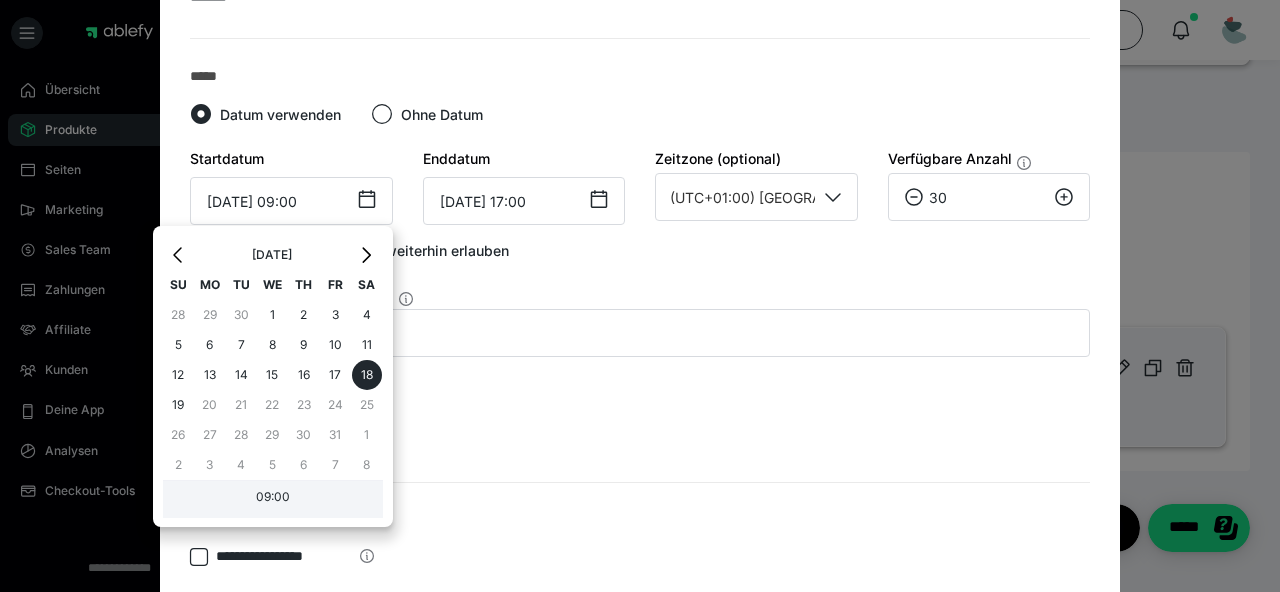 click on "09:00" at bounding box center [273, 500] 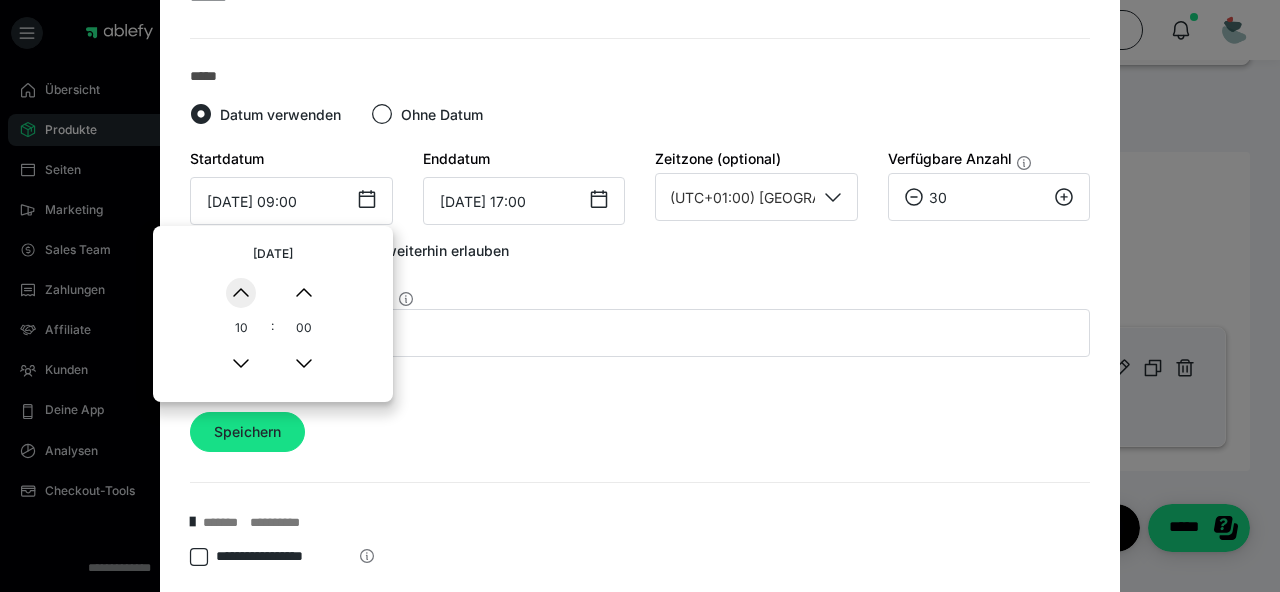 click on "▲" at bounding box center [241, 293] 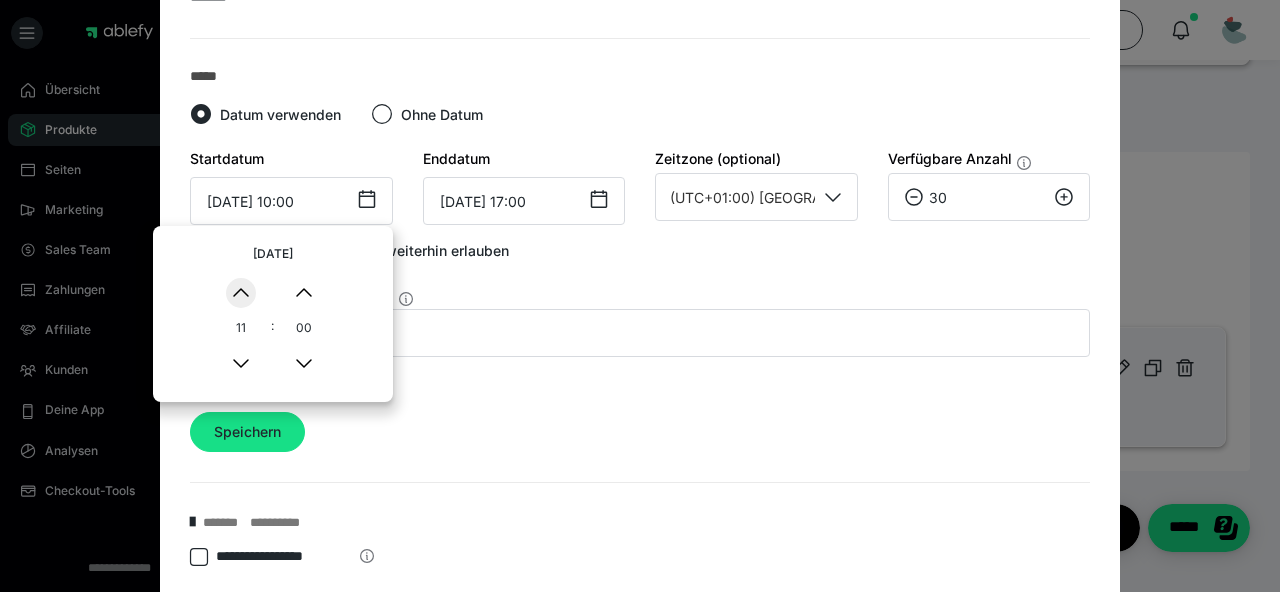 click on "▲" at bounding box center [241, 293] 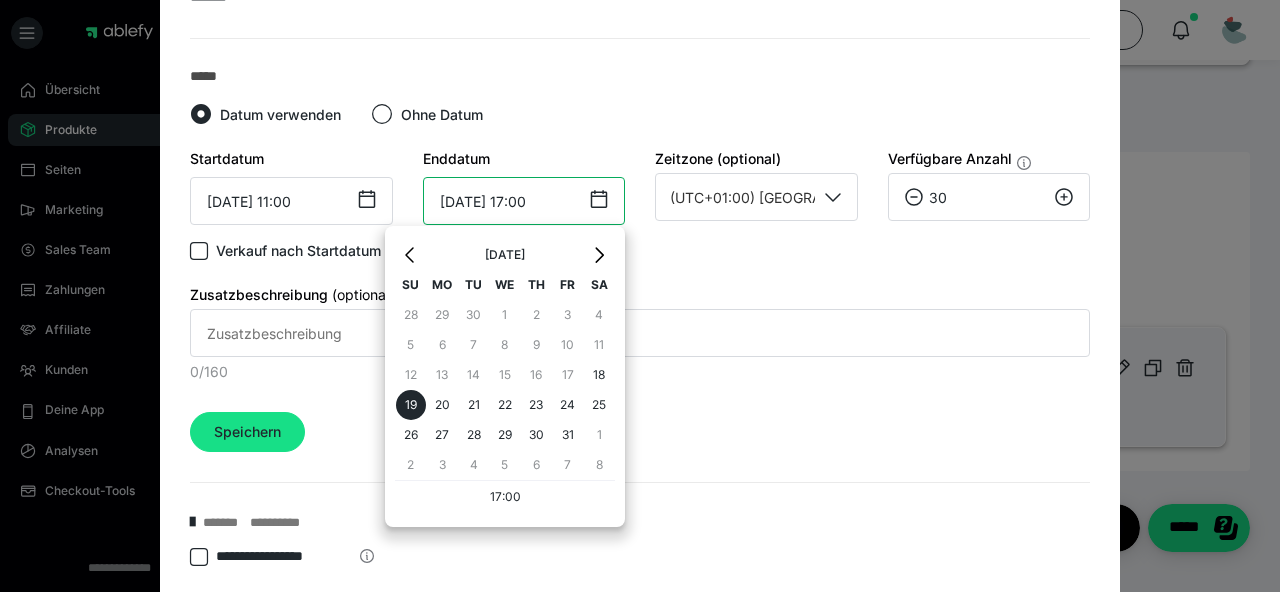 click on "[DATE] 17:00" at bounding box center (524, 201) 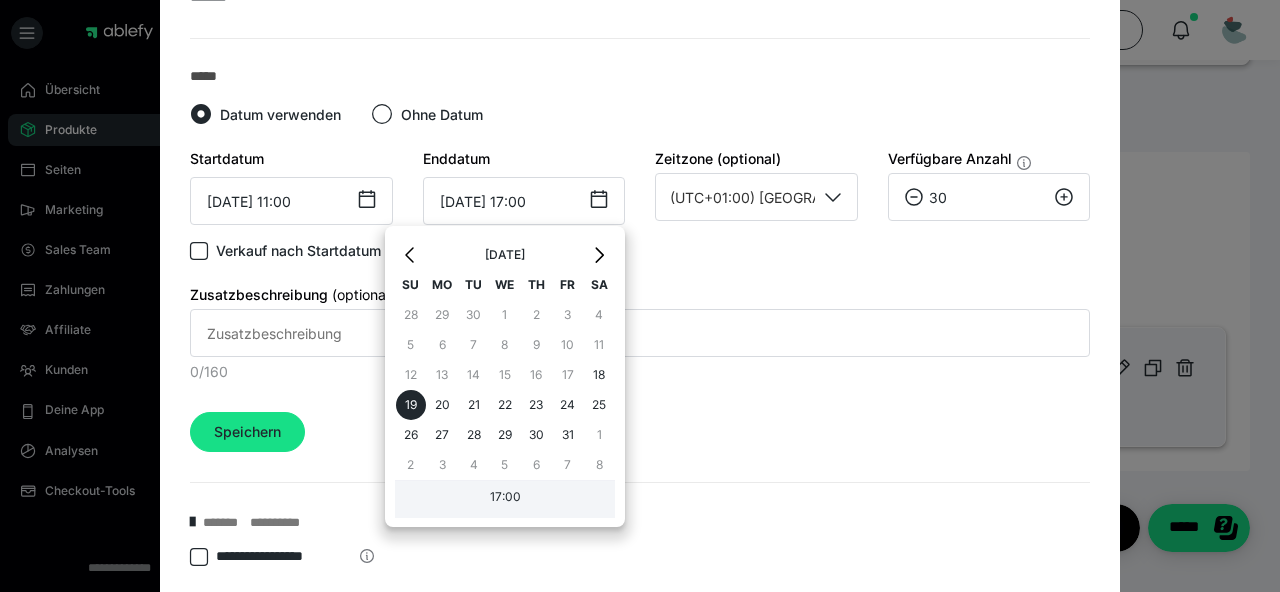 click on "17:00" at bounding box center [505, 500] 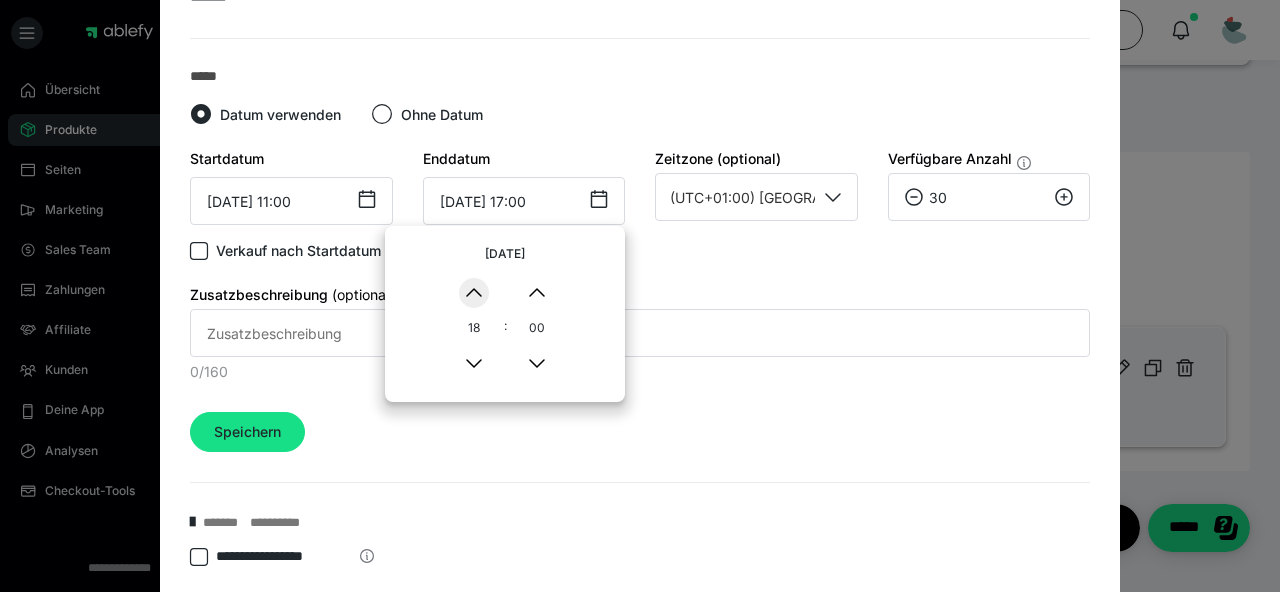 click on "▲" at bounding box center (474, 293) 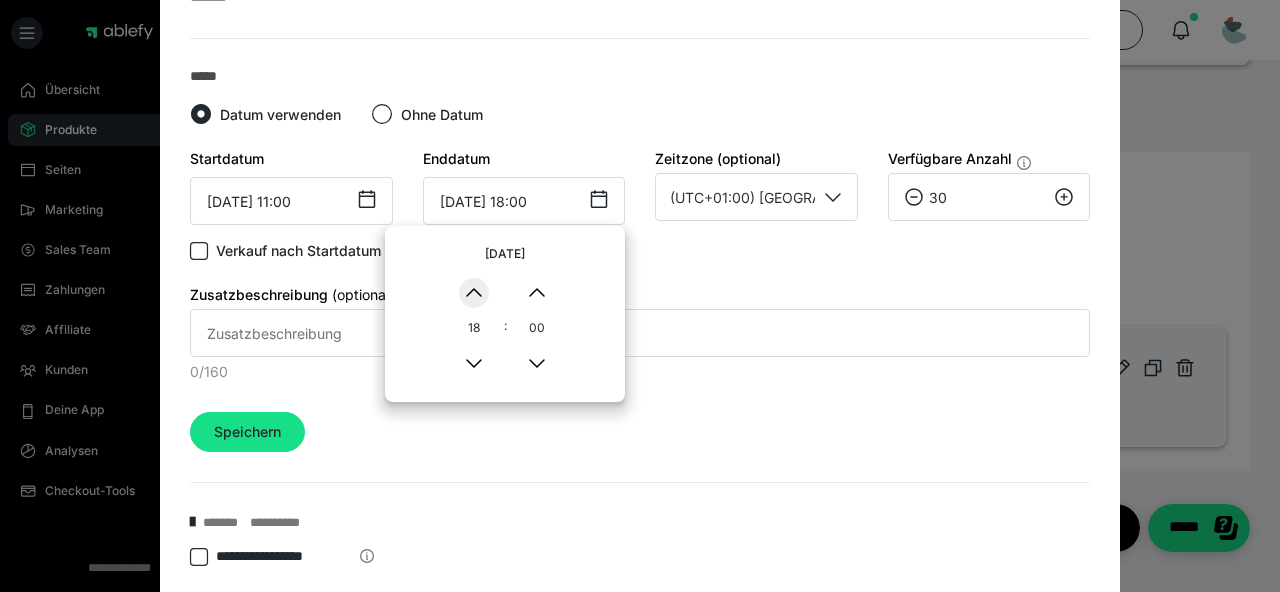 click on "▲" at bounding box center [474, 293] 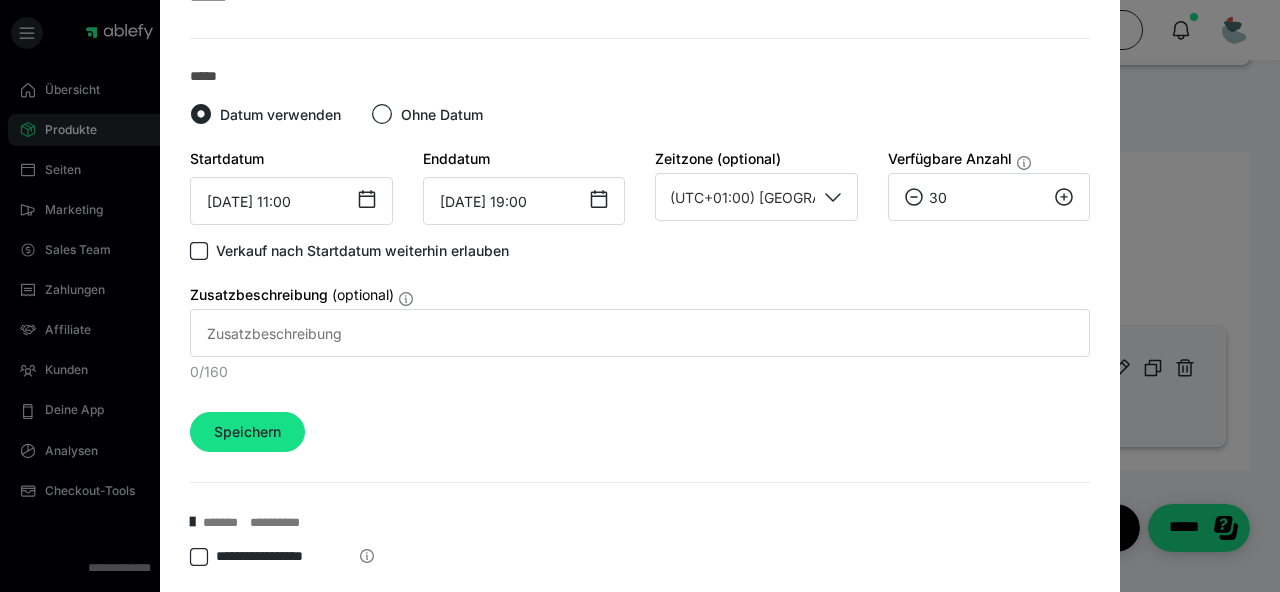 click on "Startdatum [DATE] 11:00 18.10.2025 ▲ 11 ▼ : ▲ 00 ▼ Enddatum [DATE] 19:00 19.10.2025 ▲ 19 ▼ : ▲ 00 ▼ Zeitzone (optional) (UTC+01:00) Berlin Verfügbare Anzahl 30 Verkauf nach Startdatum weiterhin erlauben Zusatzbeschreibung   (optional)   0/160 Speichern" at bounding box center [640, 300] 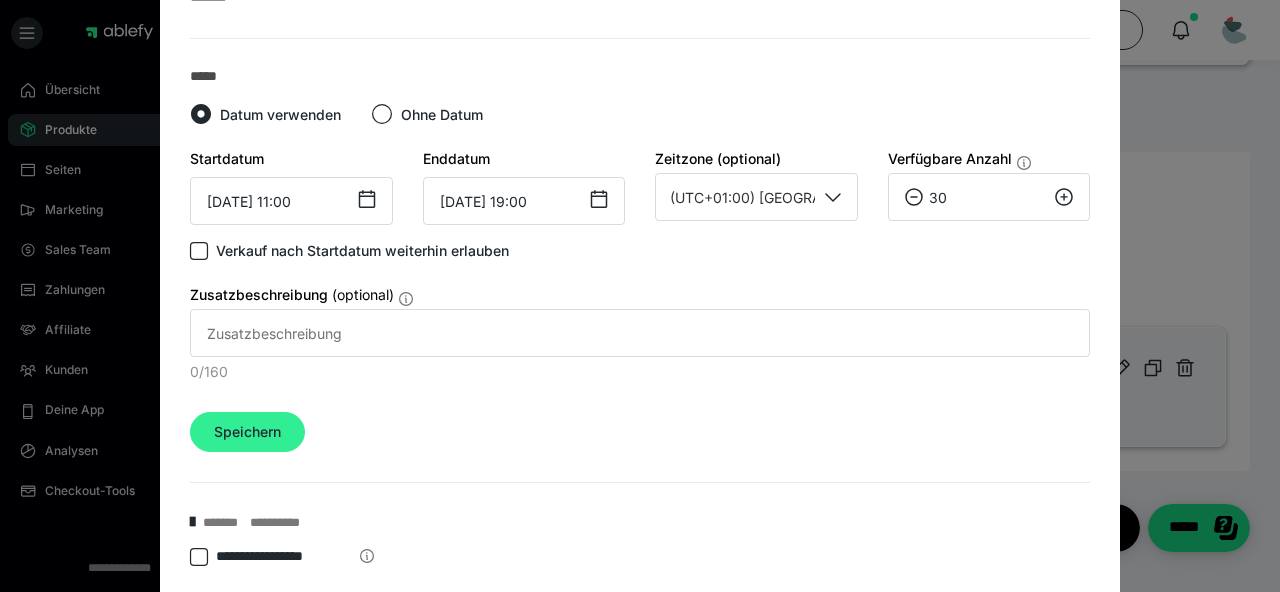 click on "Speichern" at bounding box center (247, 432) 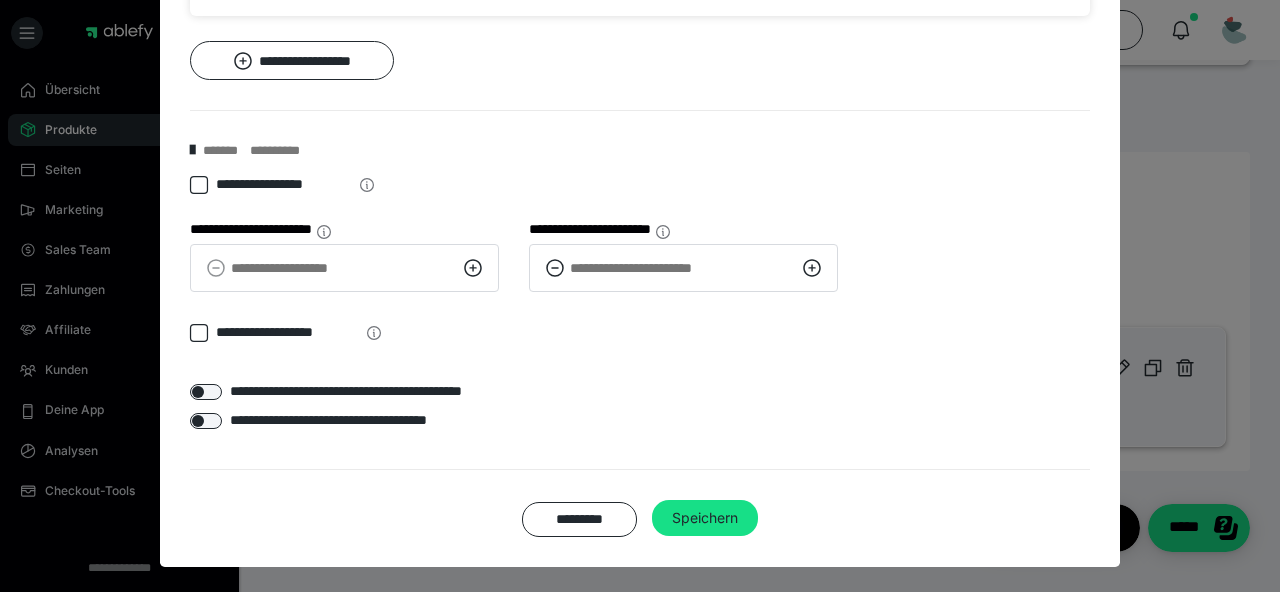 scroll, scrollTop: 1048, scrollLeft: 0, axis: vertical 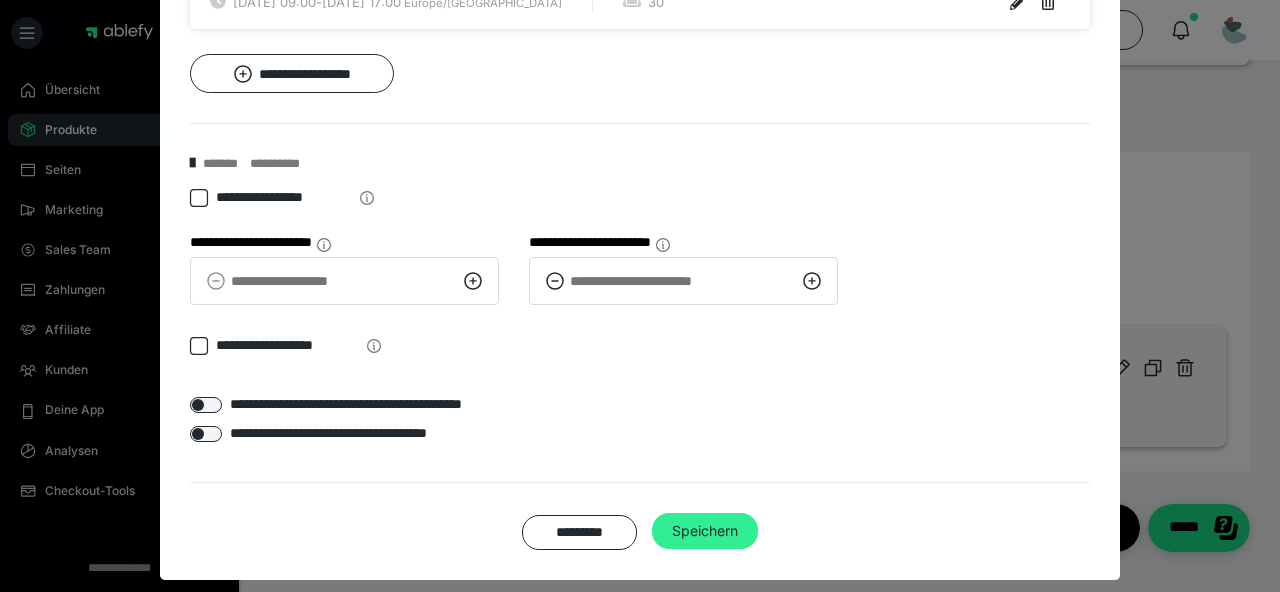 click on "Speichern" at bounding box center (705, 531) 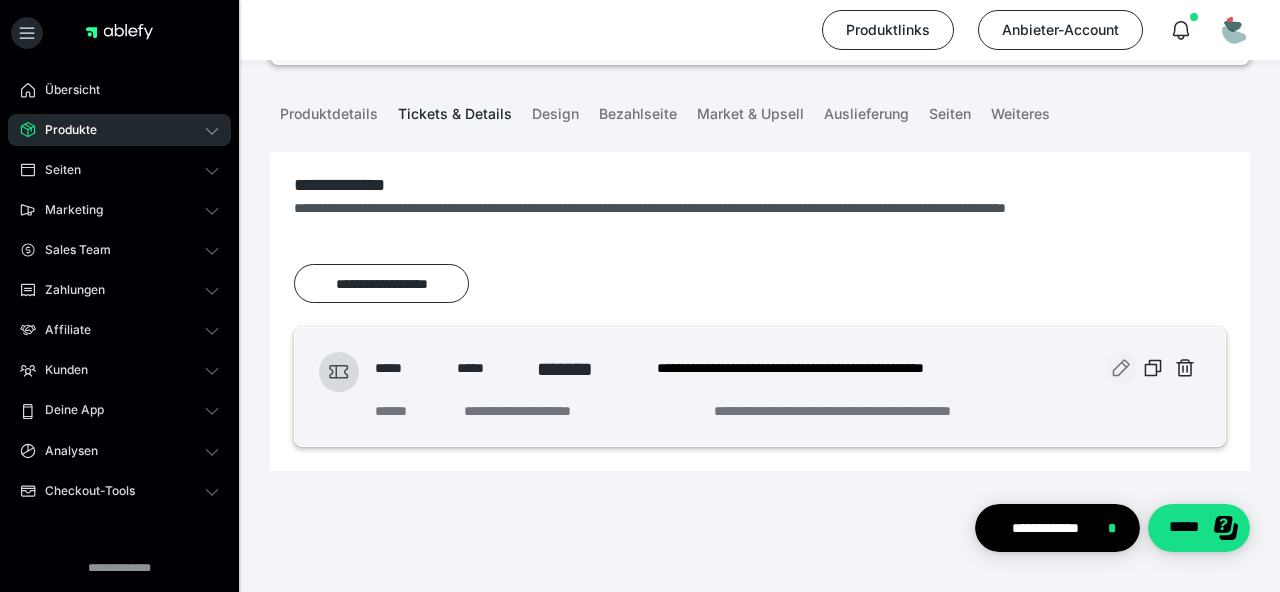 click 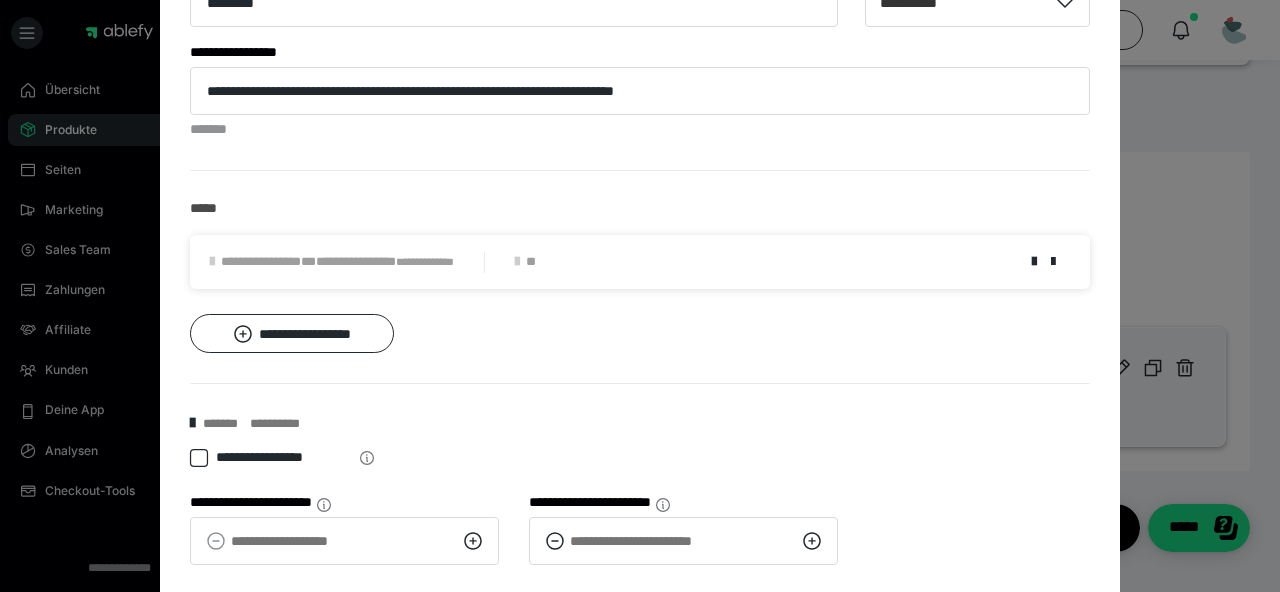 scroll, scrollTop: 789, scrollLeft: 0, axis: vertical 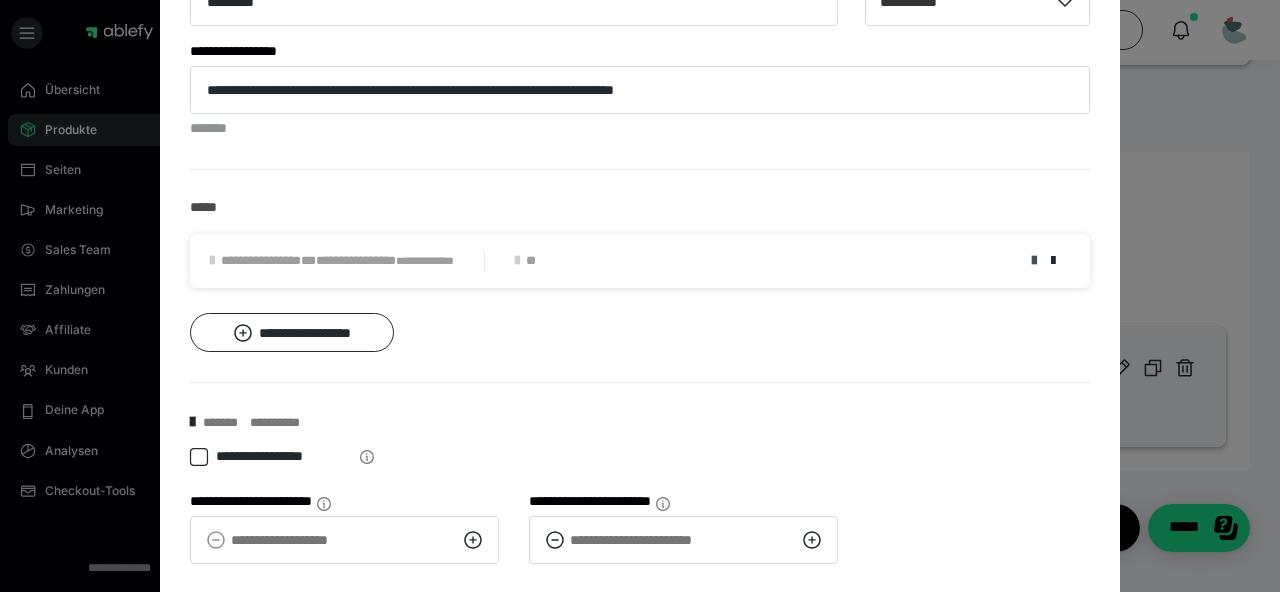 click at bounding box center (1034, 261) 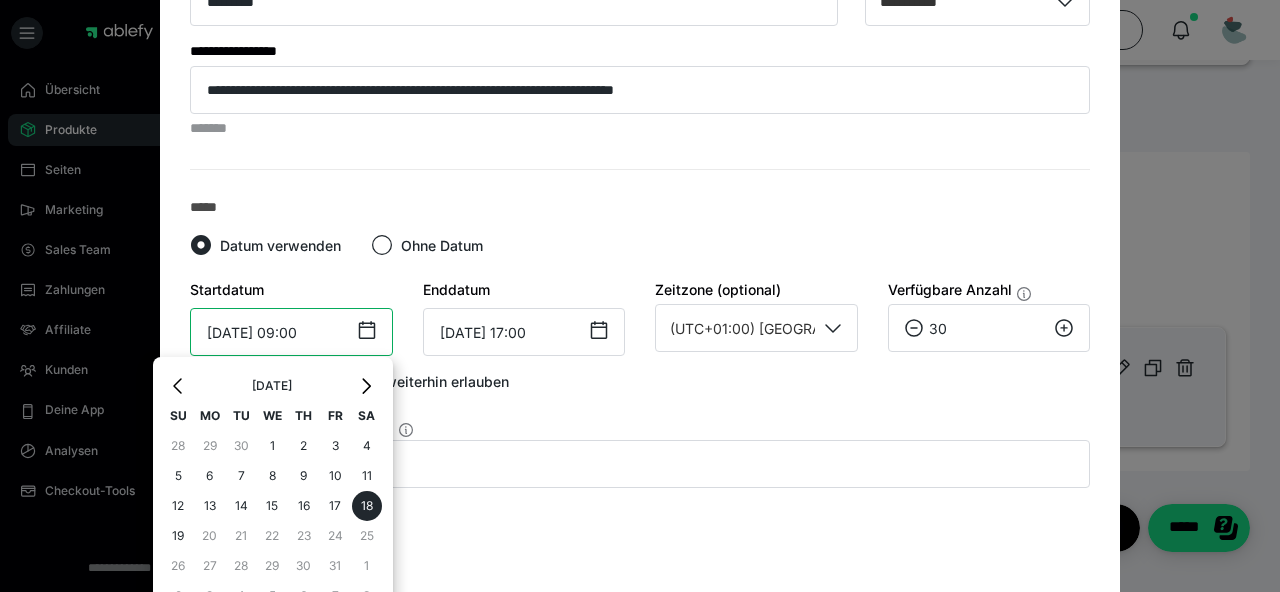scroll, scrollTop: 843, scrollLeft: 0, axis: vertical 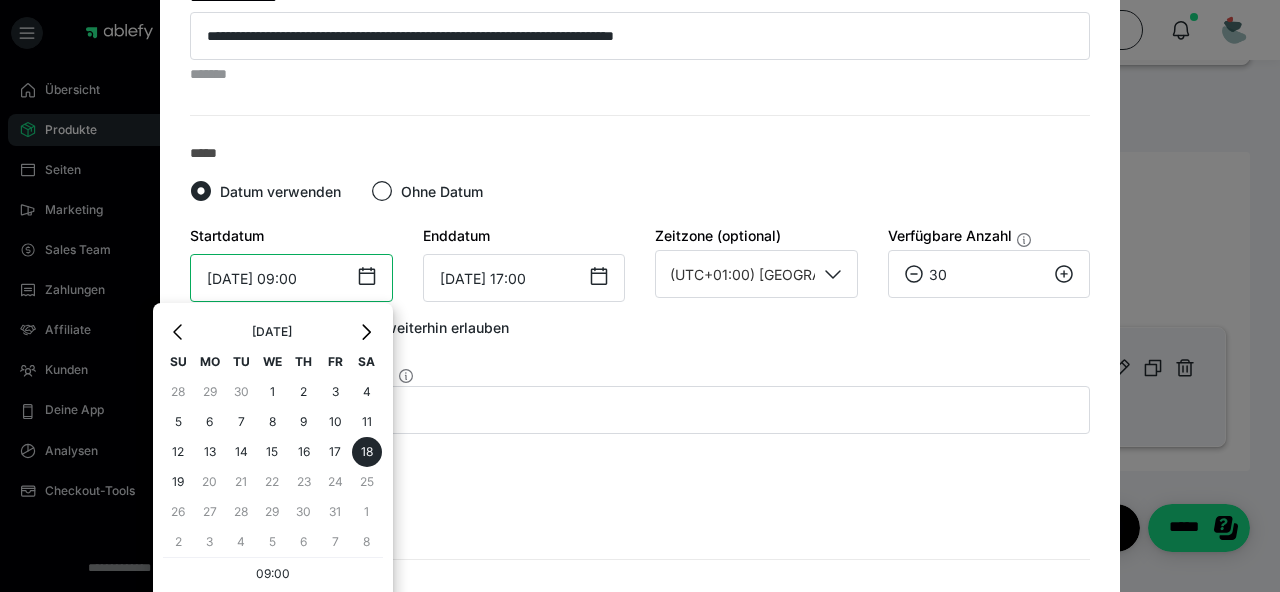 click on "[DATE] 09:00" at bounding box center [291, 278] 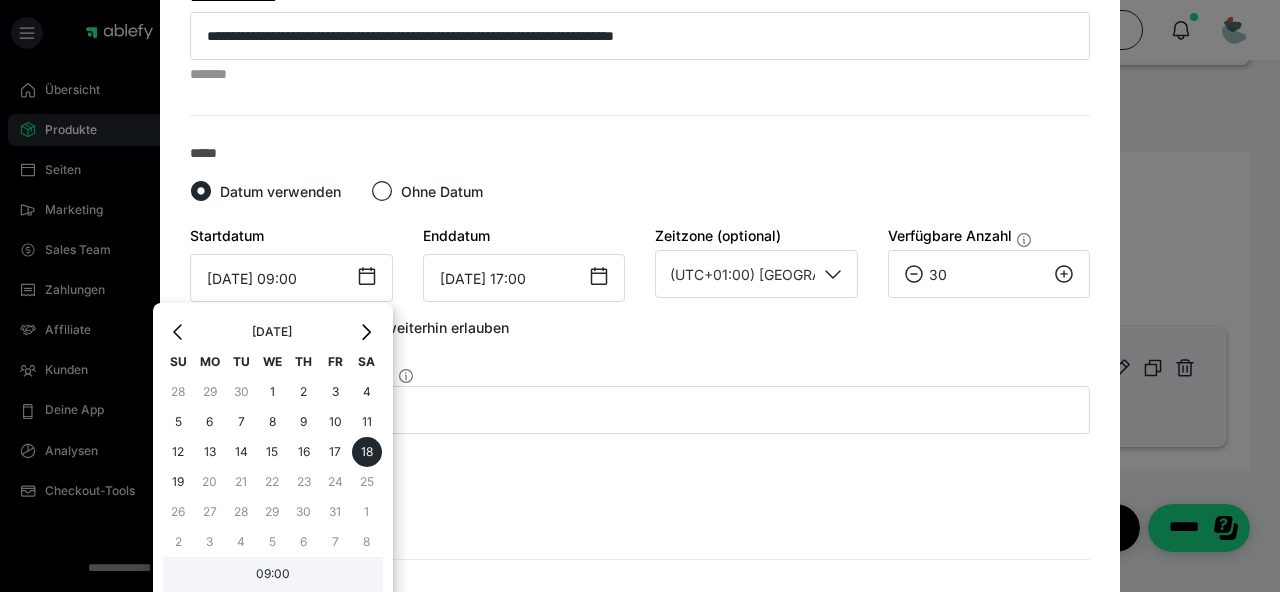 click on "09:00" at bounding box center (273, 577) 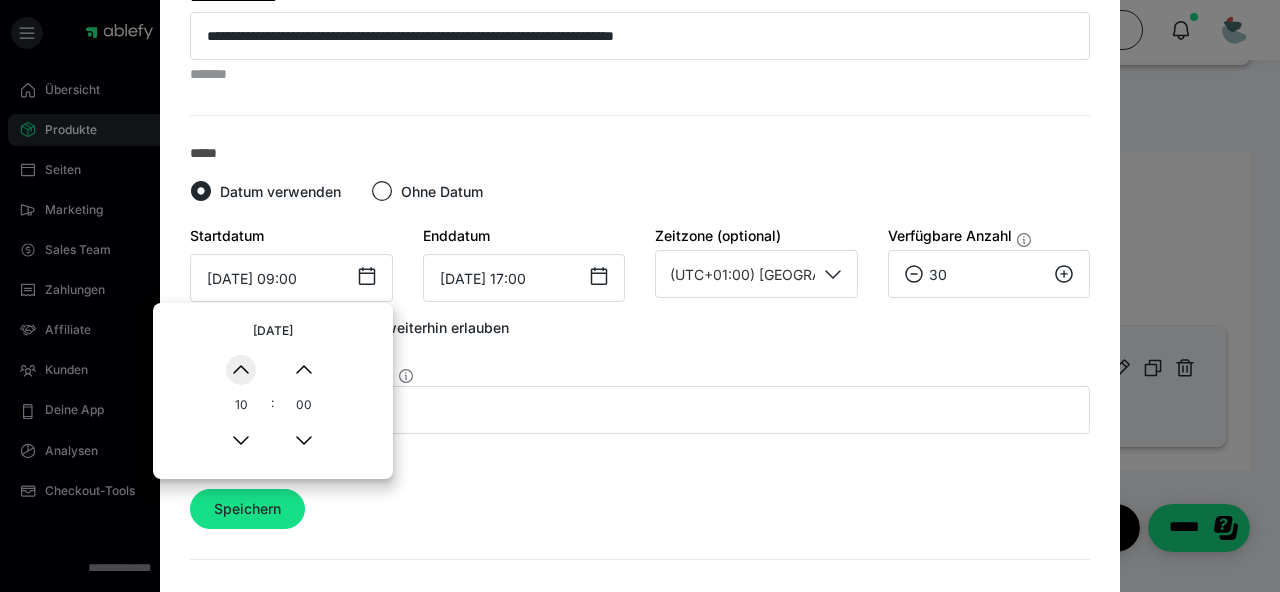 click on "▲" at bounding box center [241, 370] 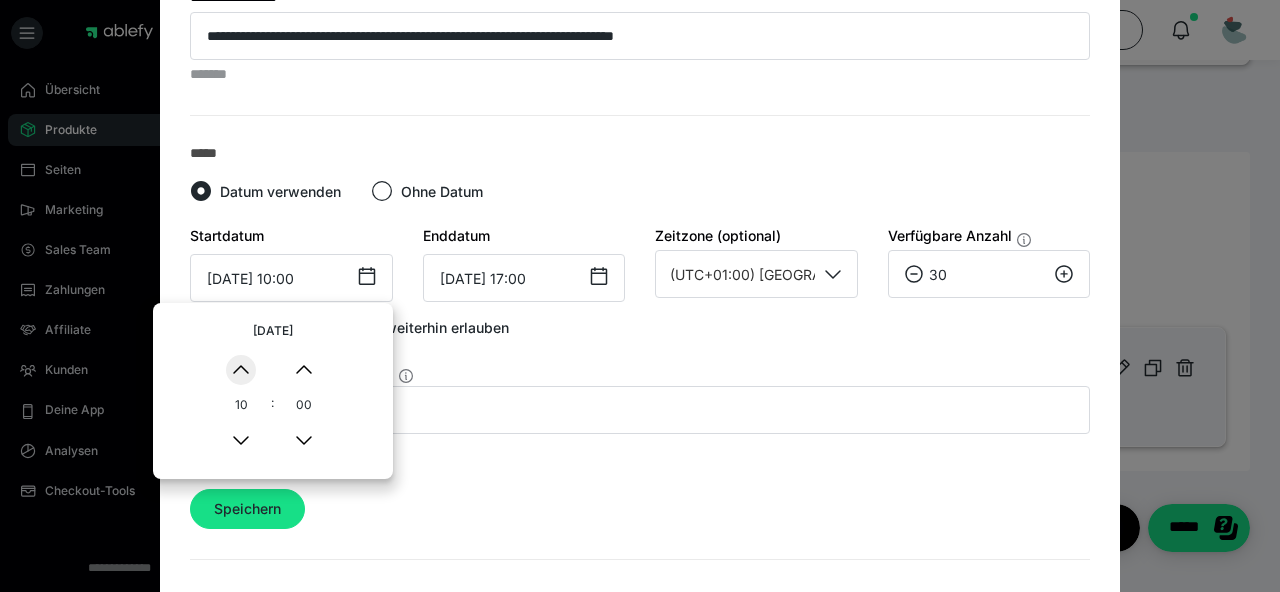 click on "▲" at bounding box center (241, 370) 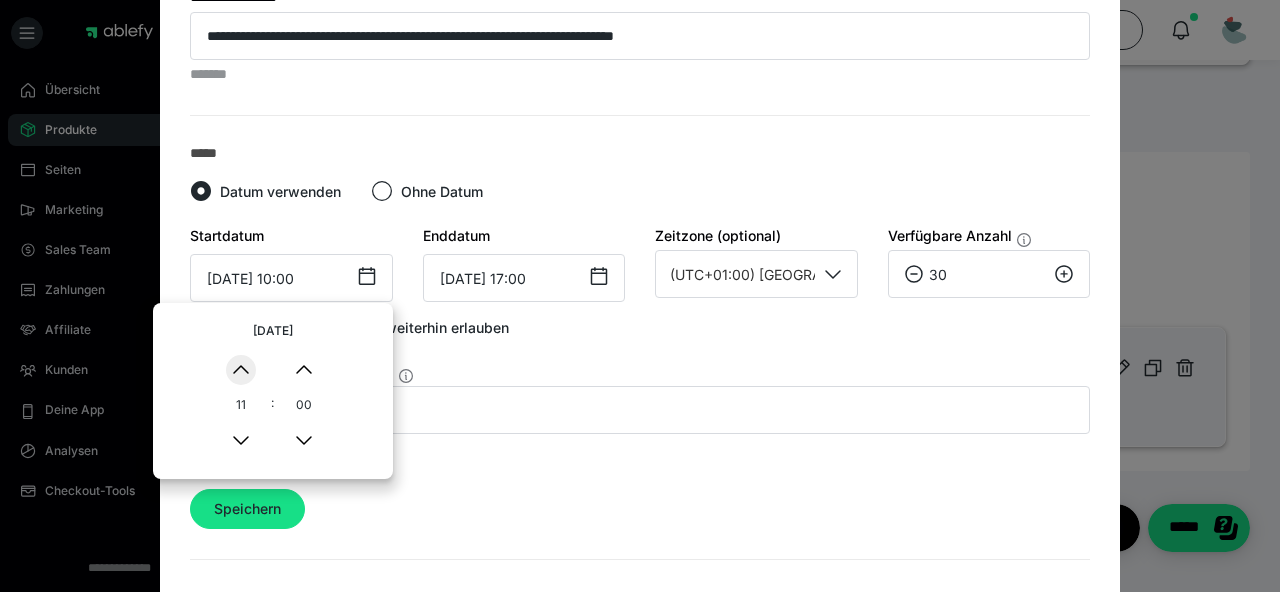 type on "[DATE] 11:00" 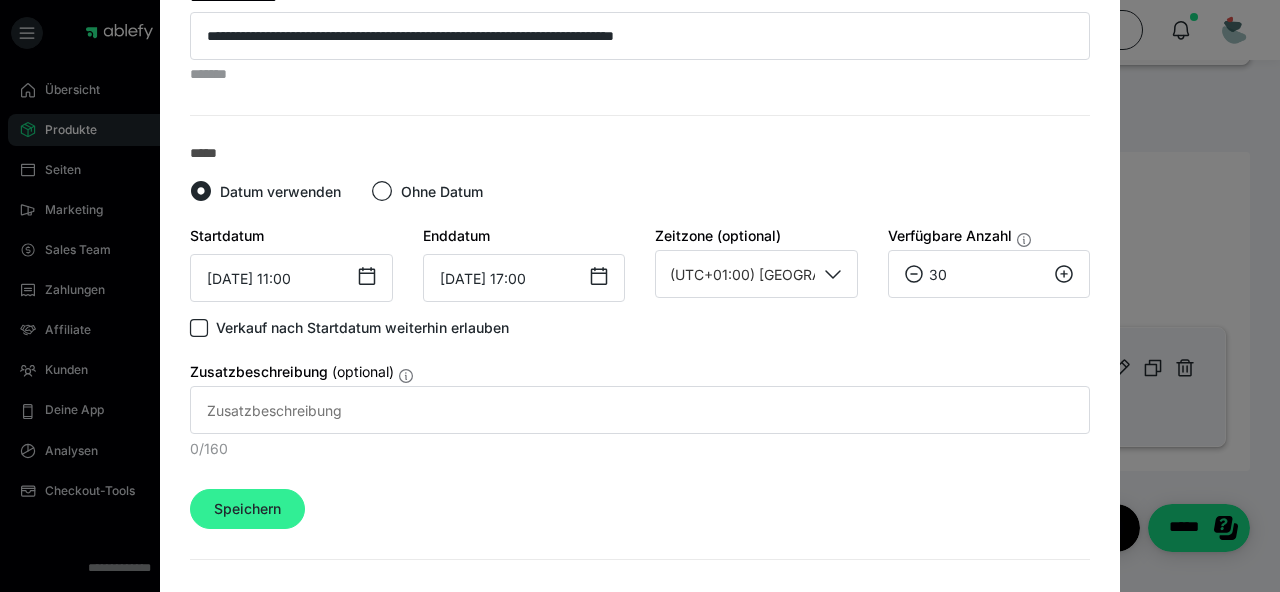 click on "Speichern" at bounding box center [247, 509] 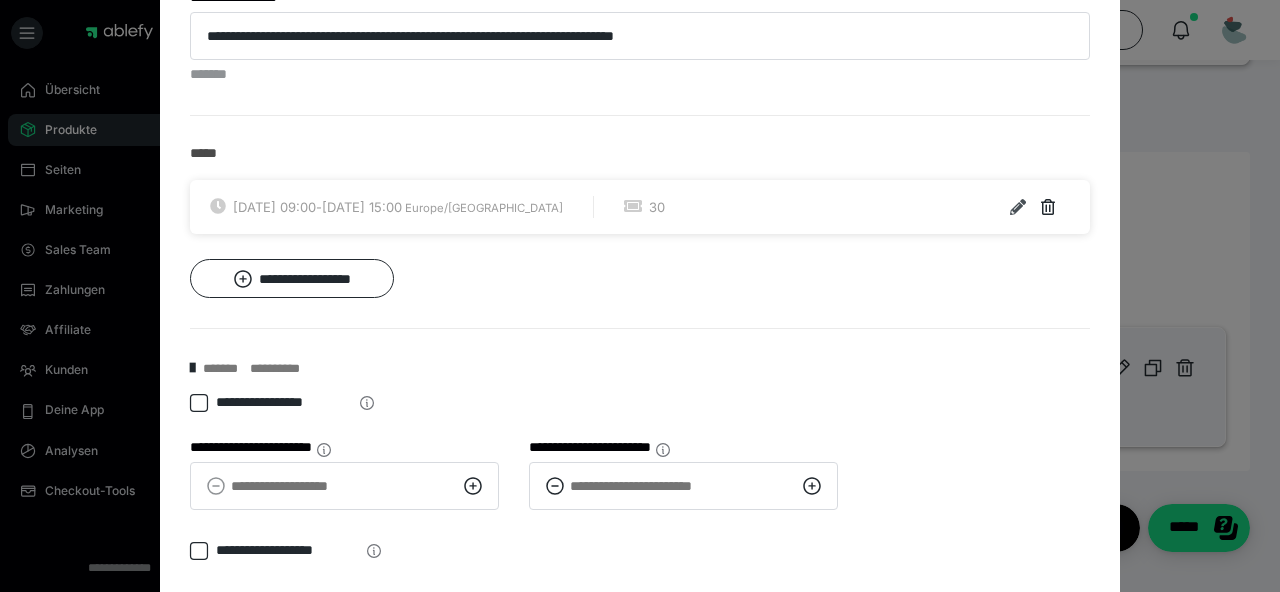 click at bounding box center [1018, 207] 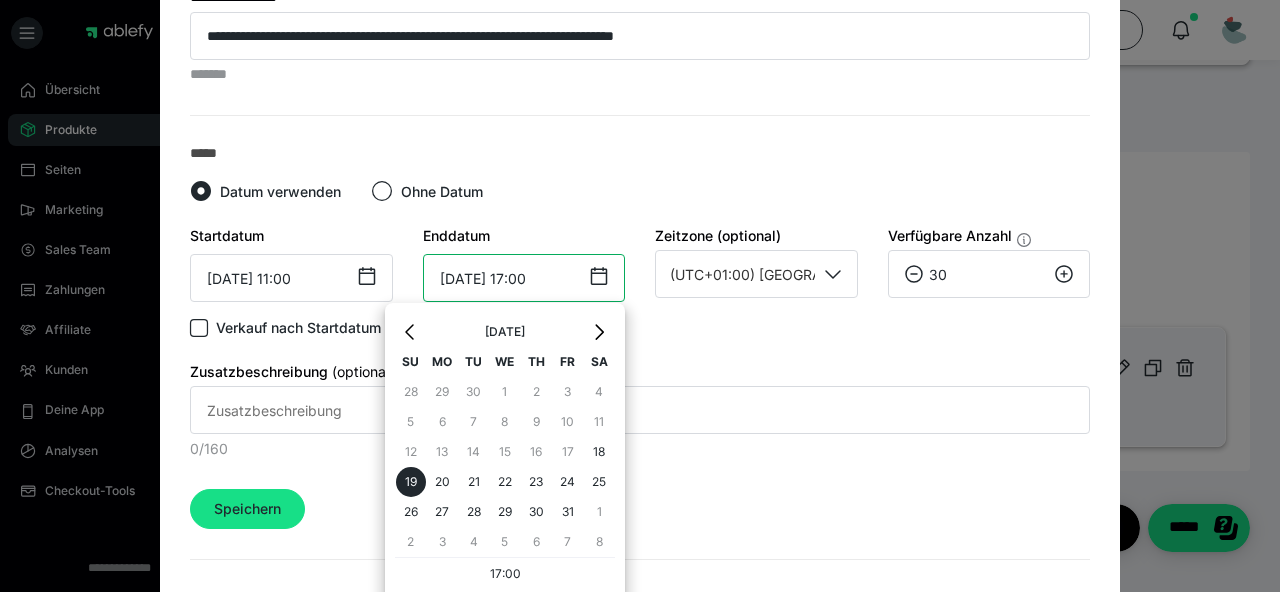 click on "[DATE] 17:00" at bounding box center (524, 278) 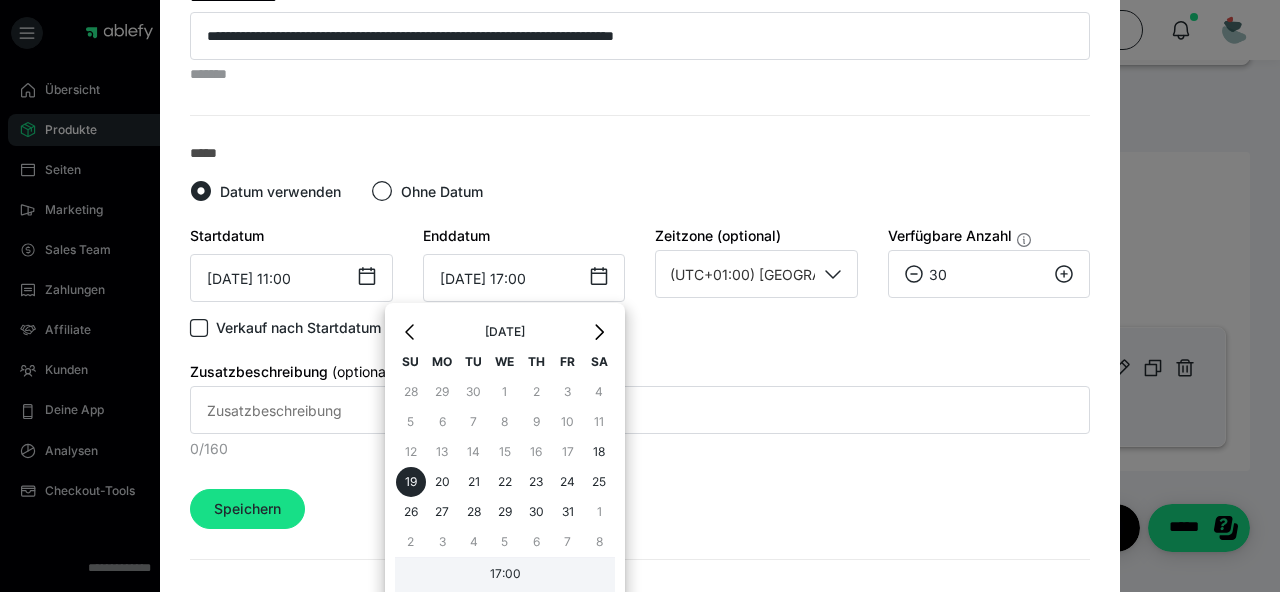 click on "17:00" at bounding box center (505, 577) 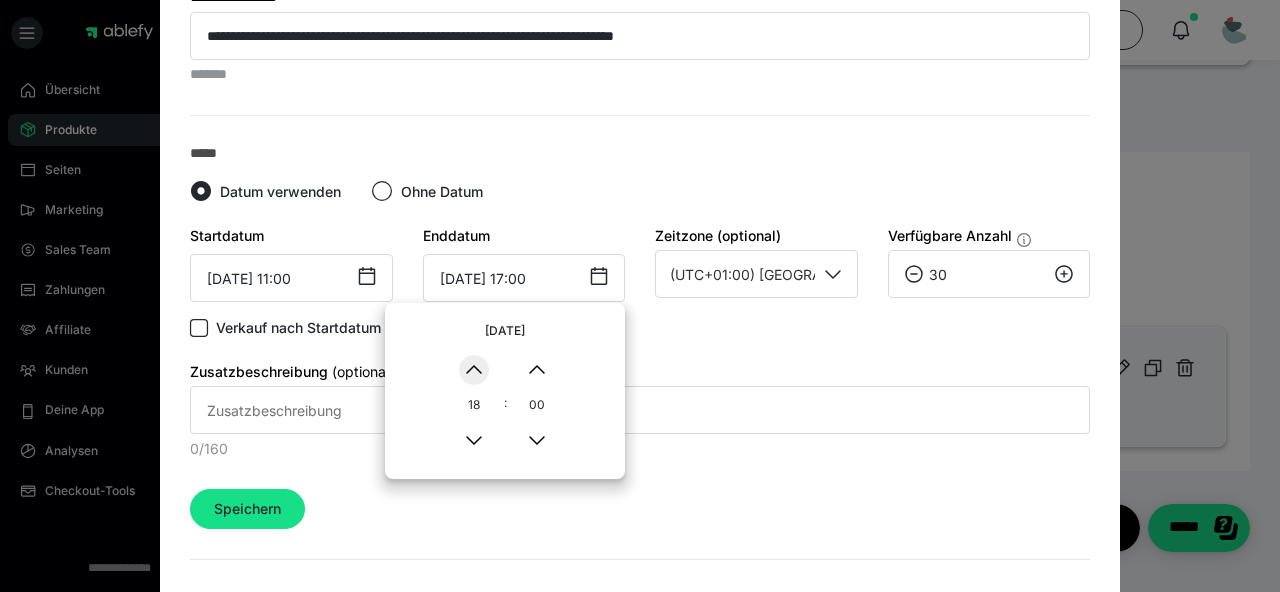 click on "▲" at bounding box center [474, 370] 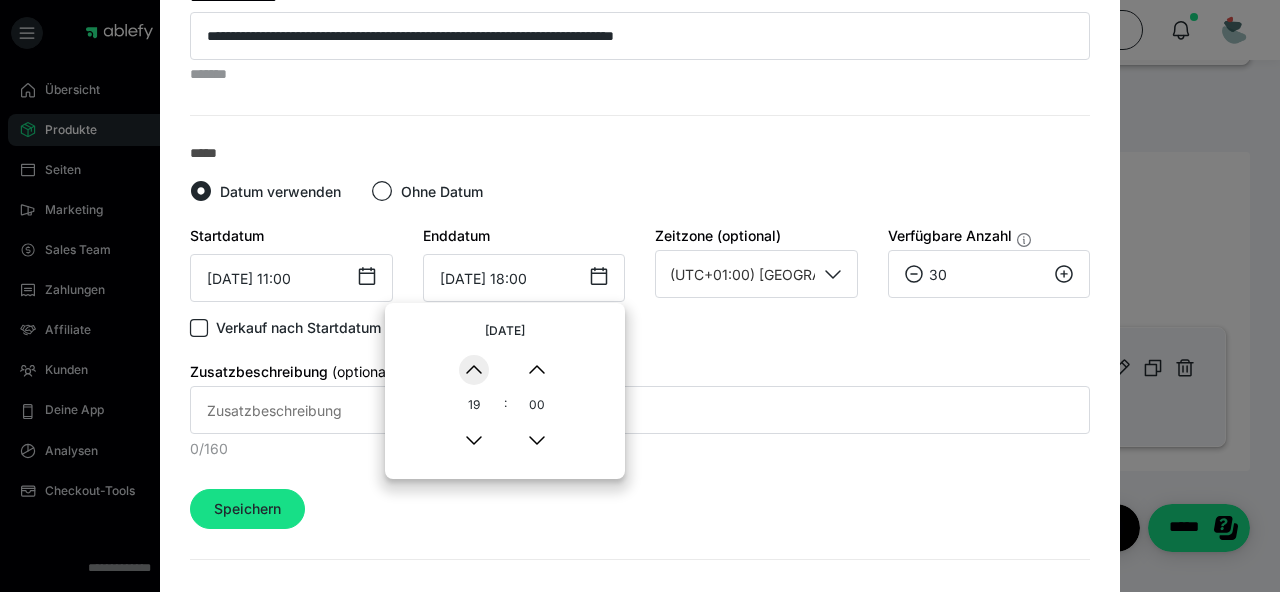 click on "▲" at bounding box center [474, 370] 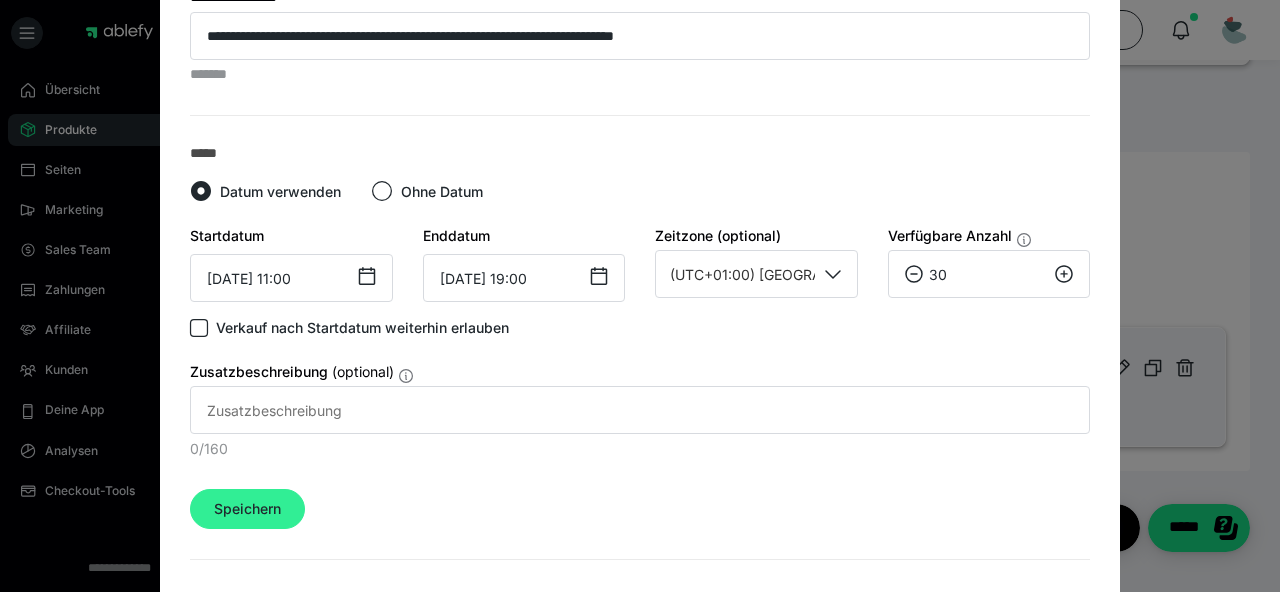 click on "Speichern" at bounding box center [247, 509] 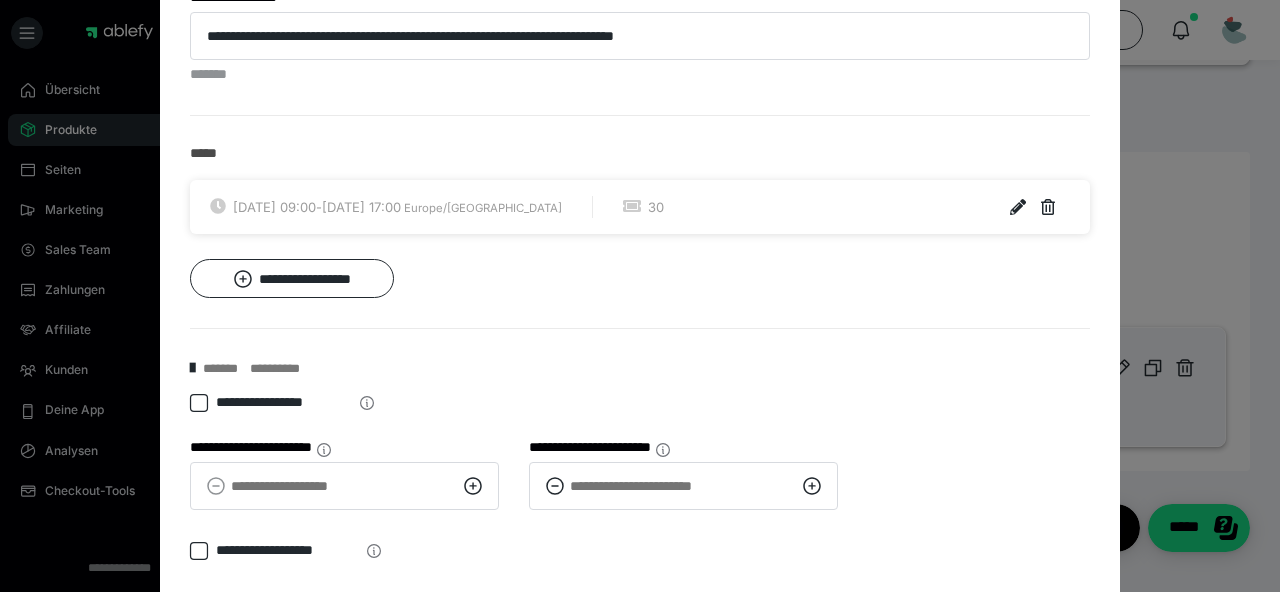scroll, scrollTop: 1061, scrollLeft: 0, axis: vertical 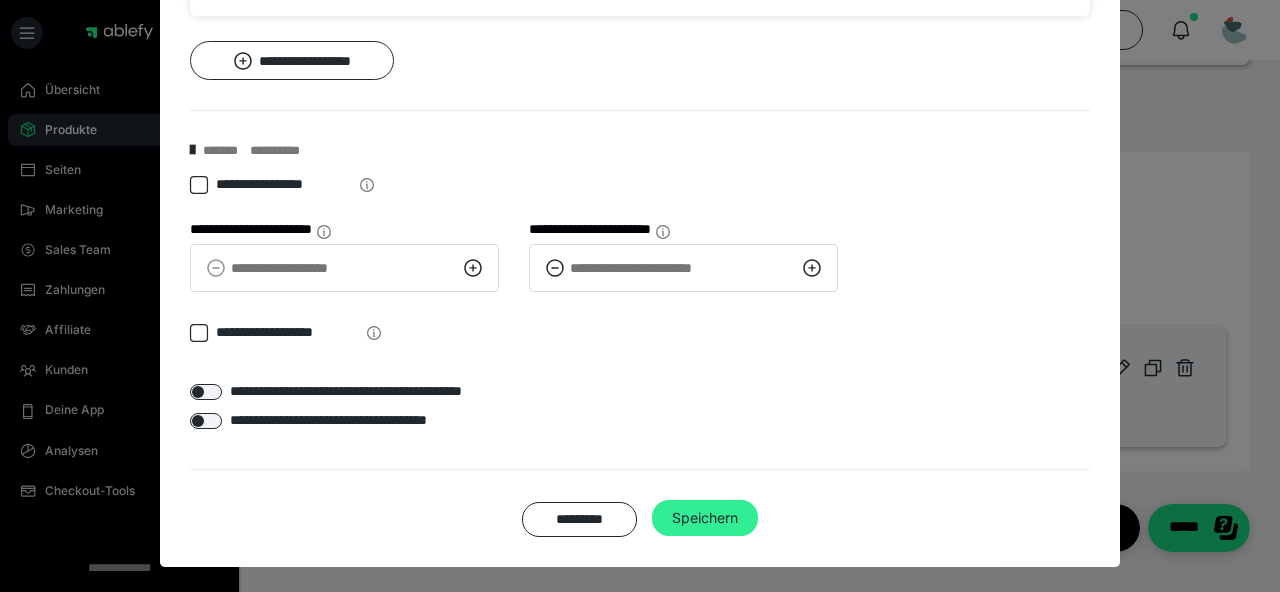 click on "Speichern" at bounding box center (705, 518) 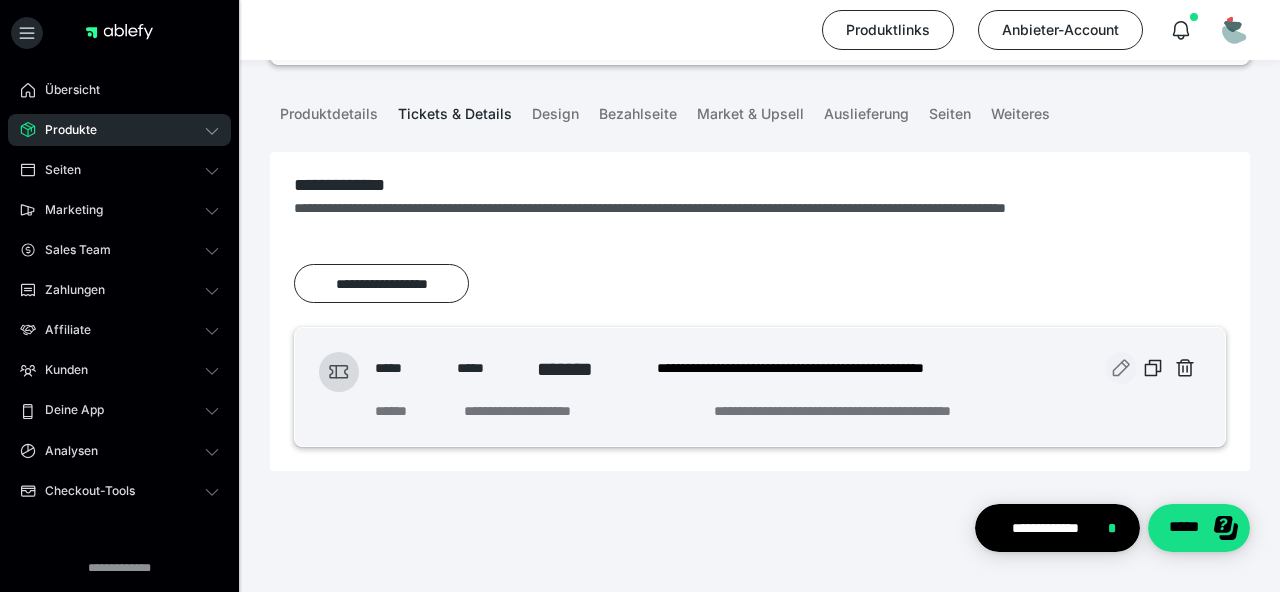 click 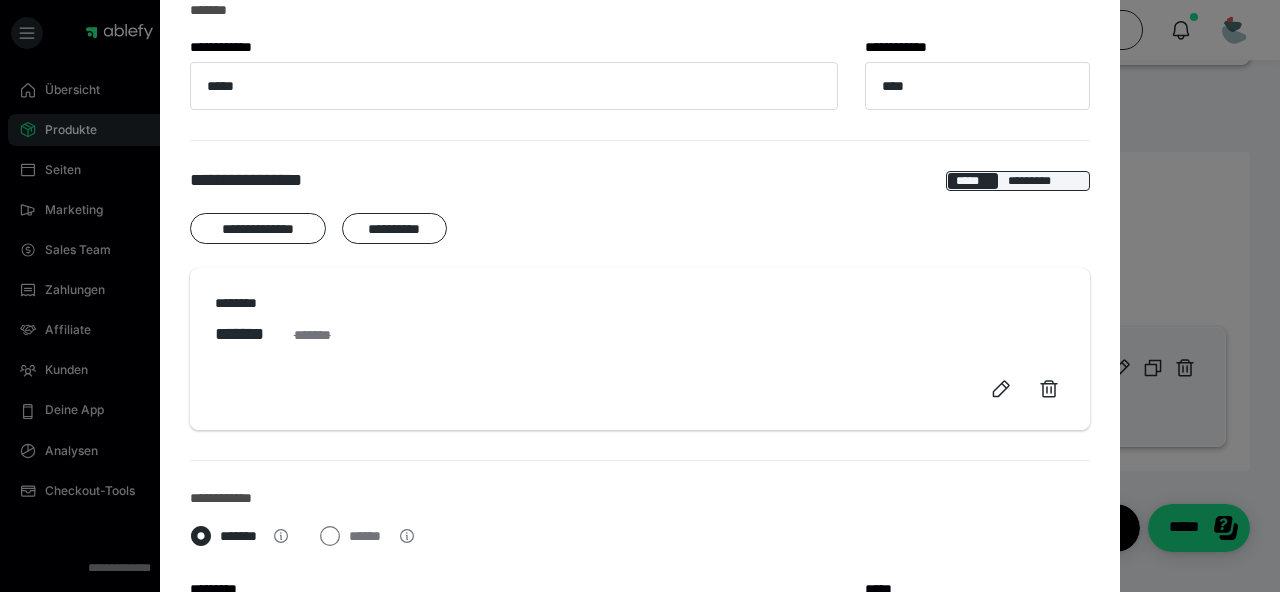 scroll, scrollTop: 162, scrollLeft: 0, axis: vertical 